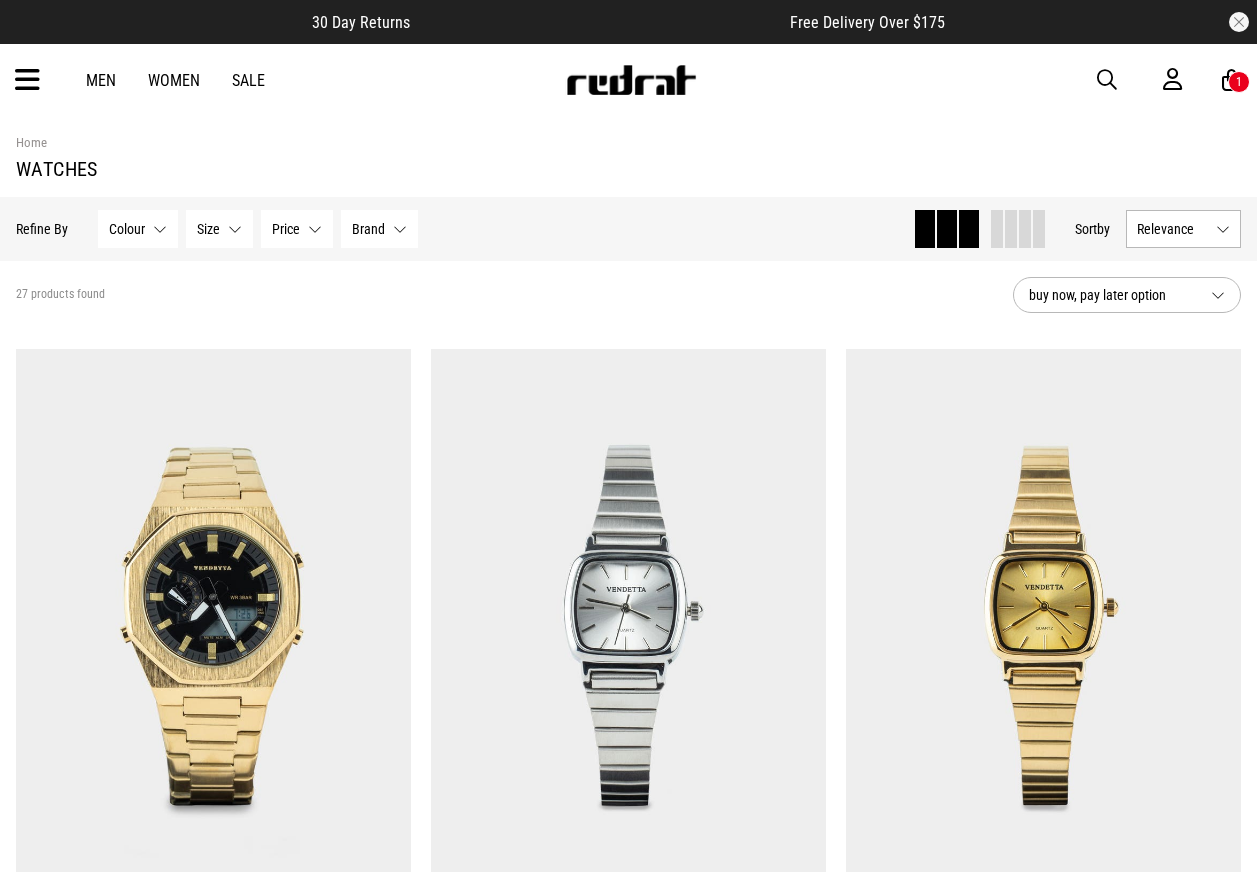 scroll, scrollTop: 0, scrollLeft: 0, axis: both 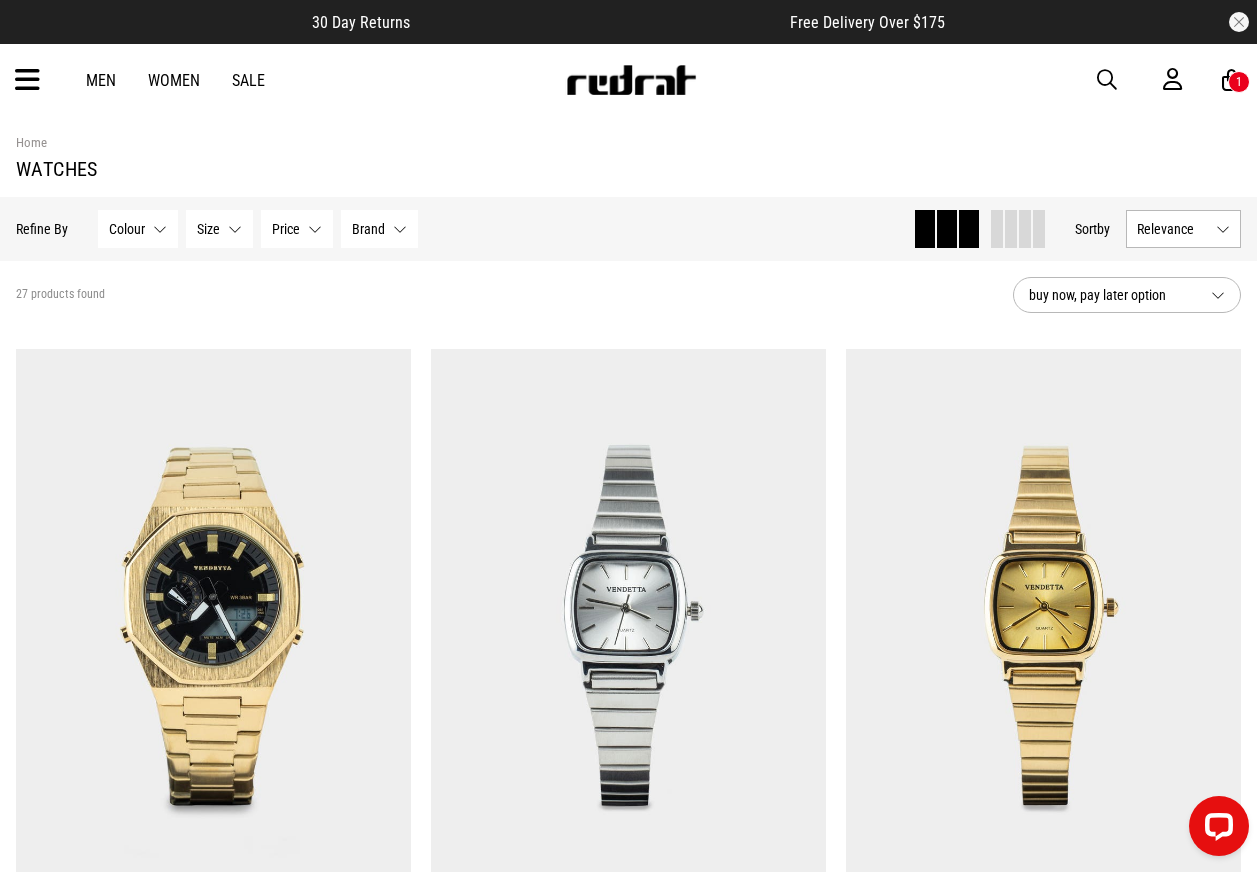 drag, startPoint x: 1114, startPoint y: 76, endPoint x: 1094, endPoint y: 76, distance: 20 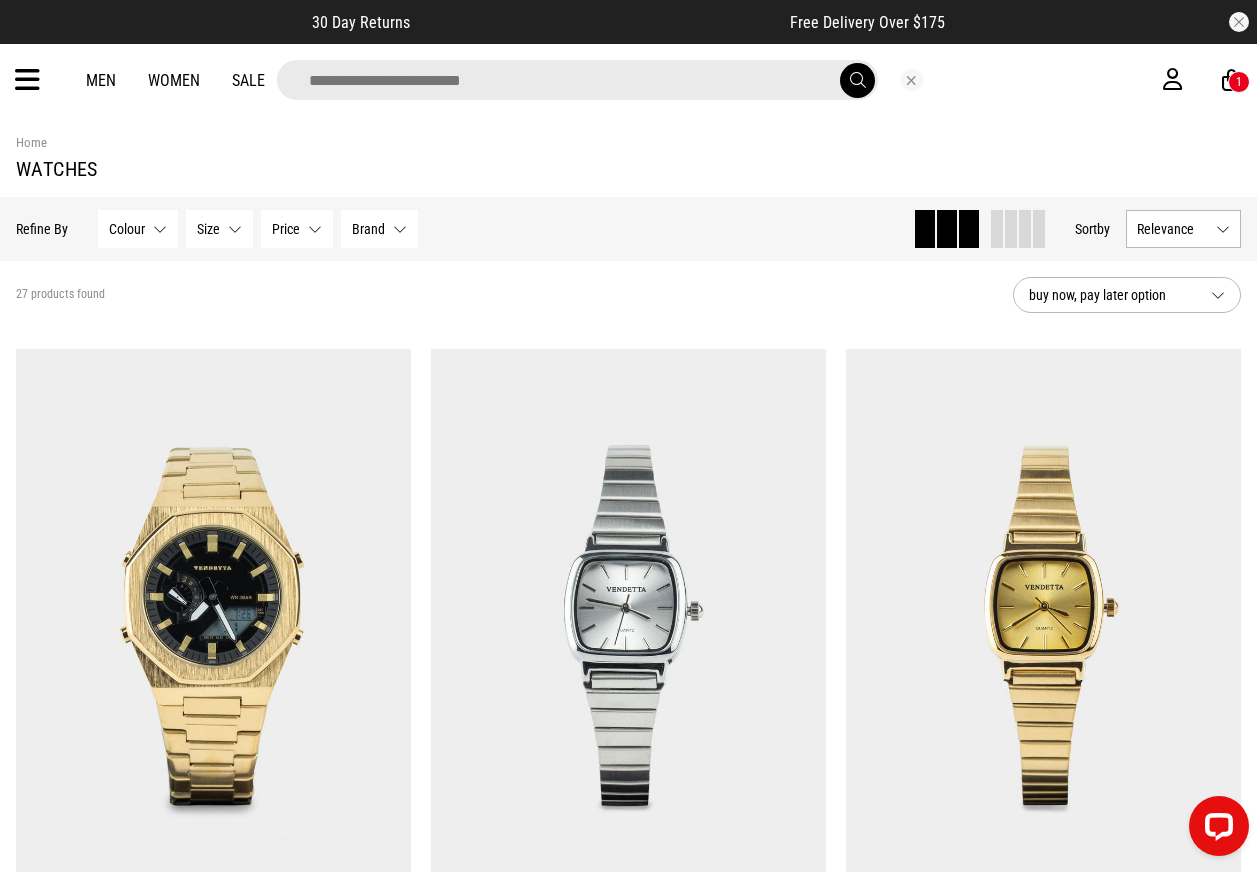 click at bounding box center [577, 80] 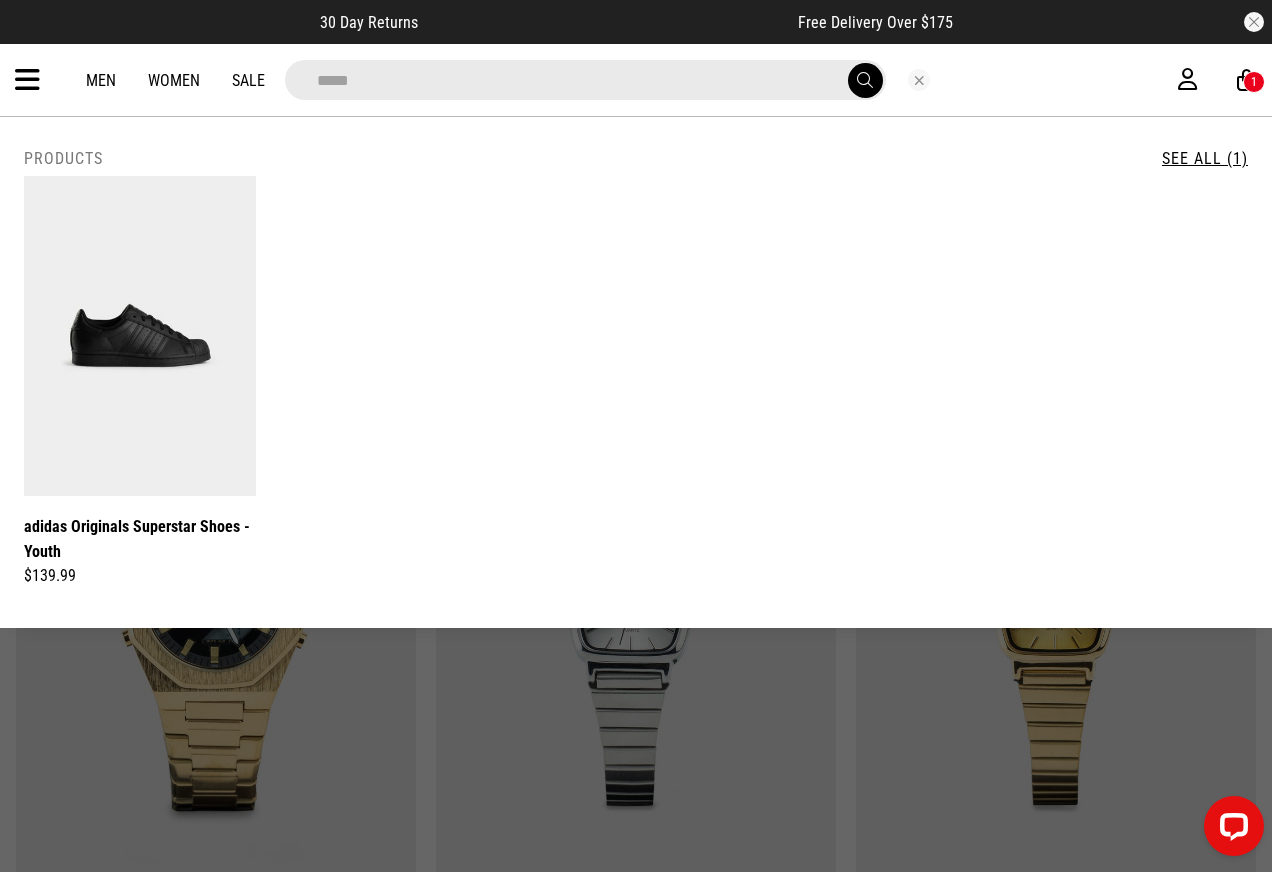 type on "*****" 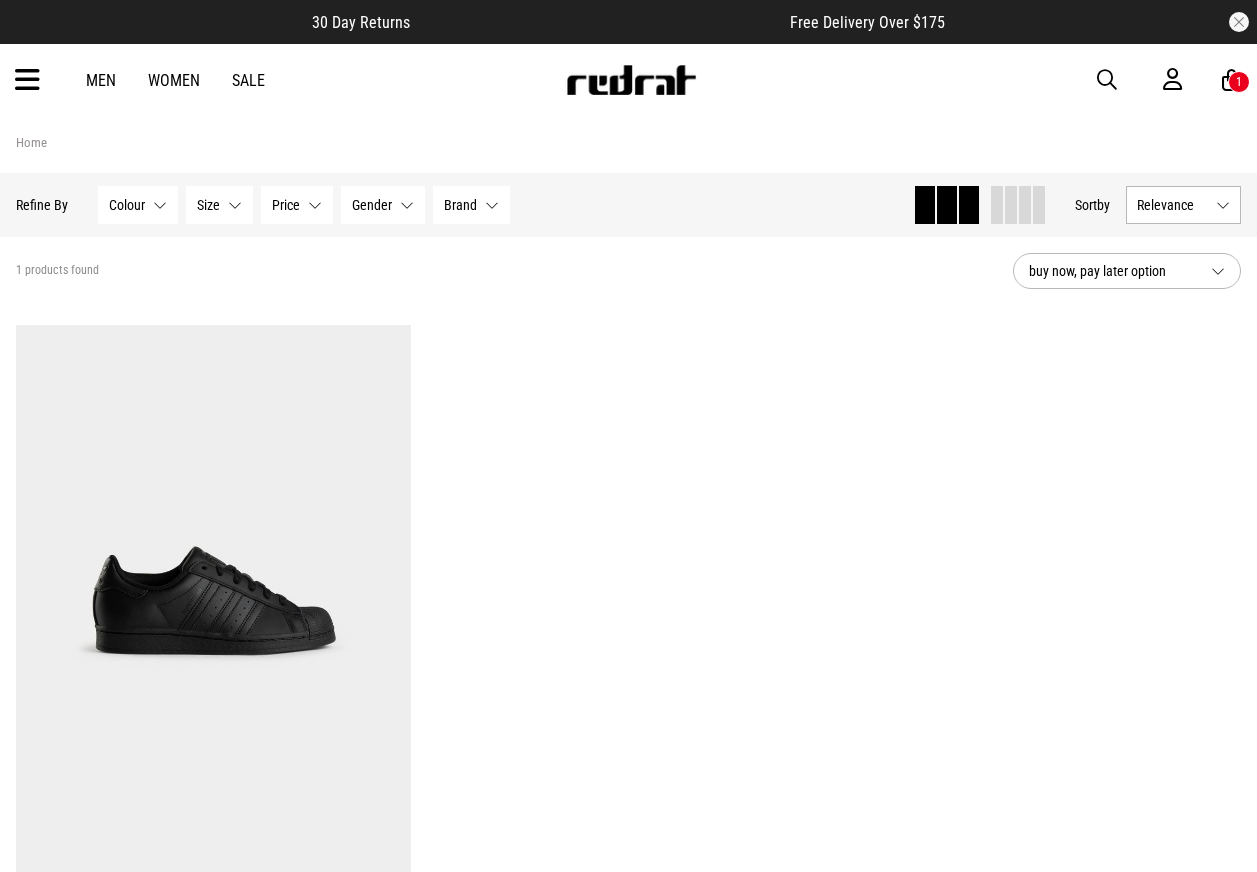 scroll, scrollTop: 400, scrollLeft: 0, axis: vertical 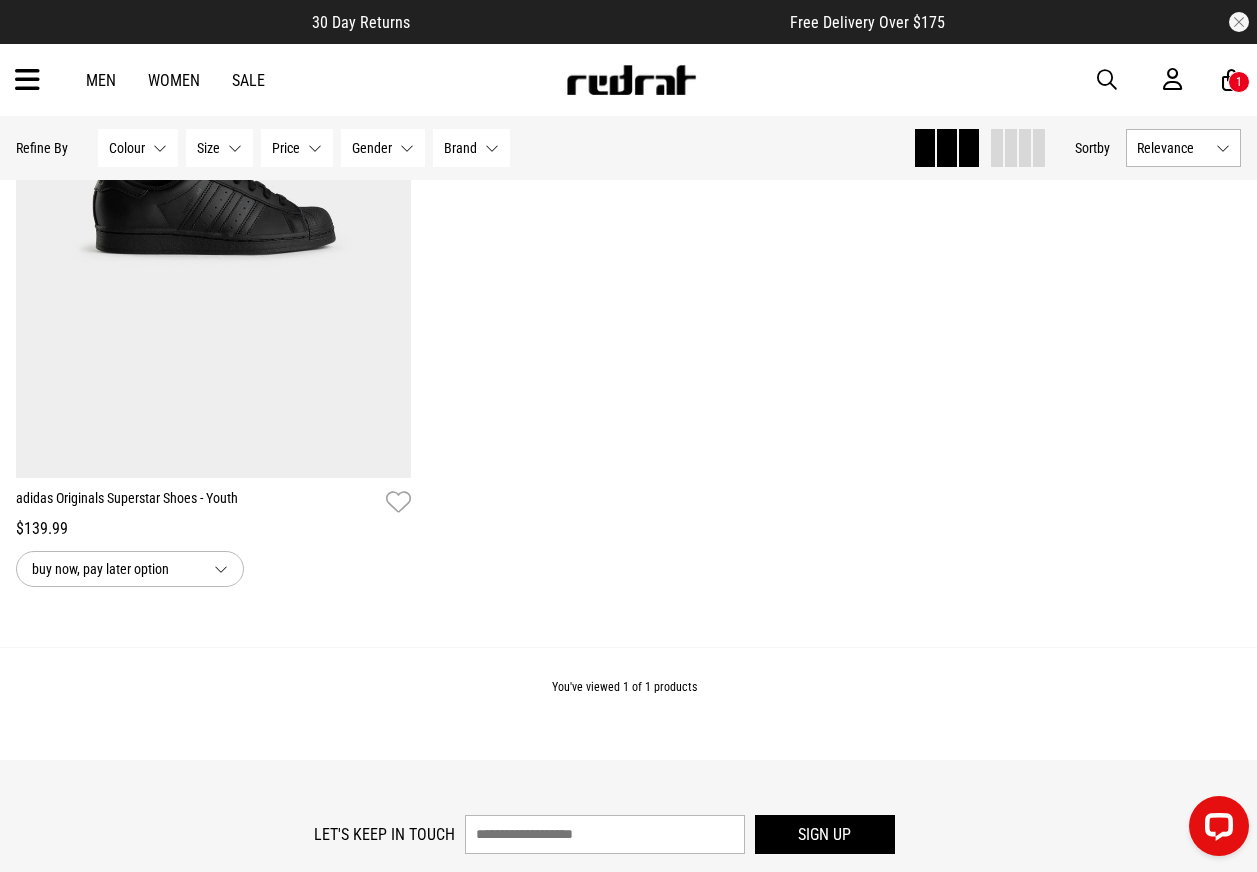 drag, startPoint x: 1109, startPoint y: 72, endPoint x: 1108, endPoint y: 62, distance: 10.049875 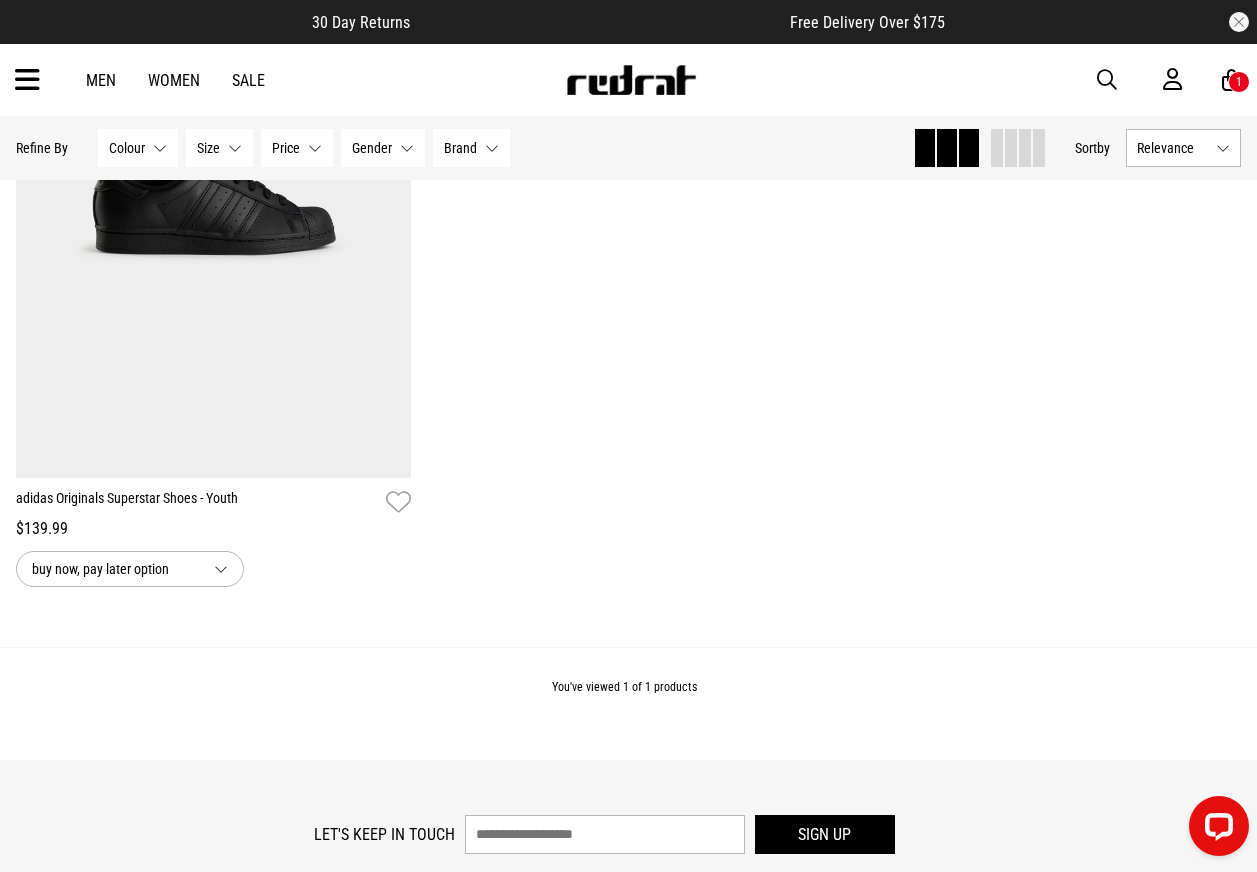 drag, startPoint x: 1109, startPoint y: 79, endPoint x: 1109, endPoint y: 67, distance: 12 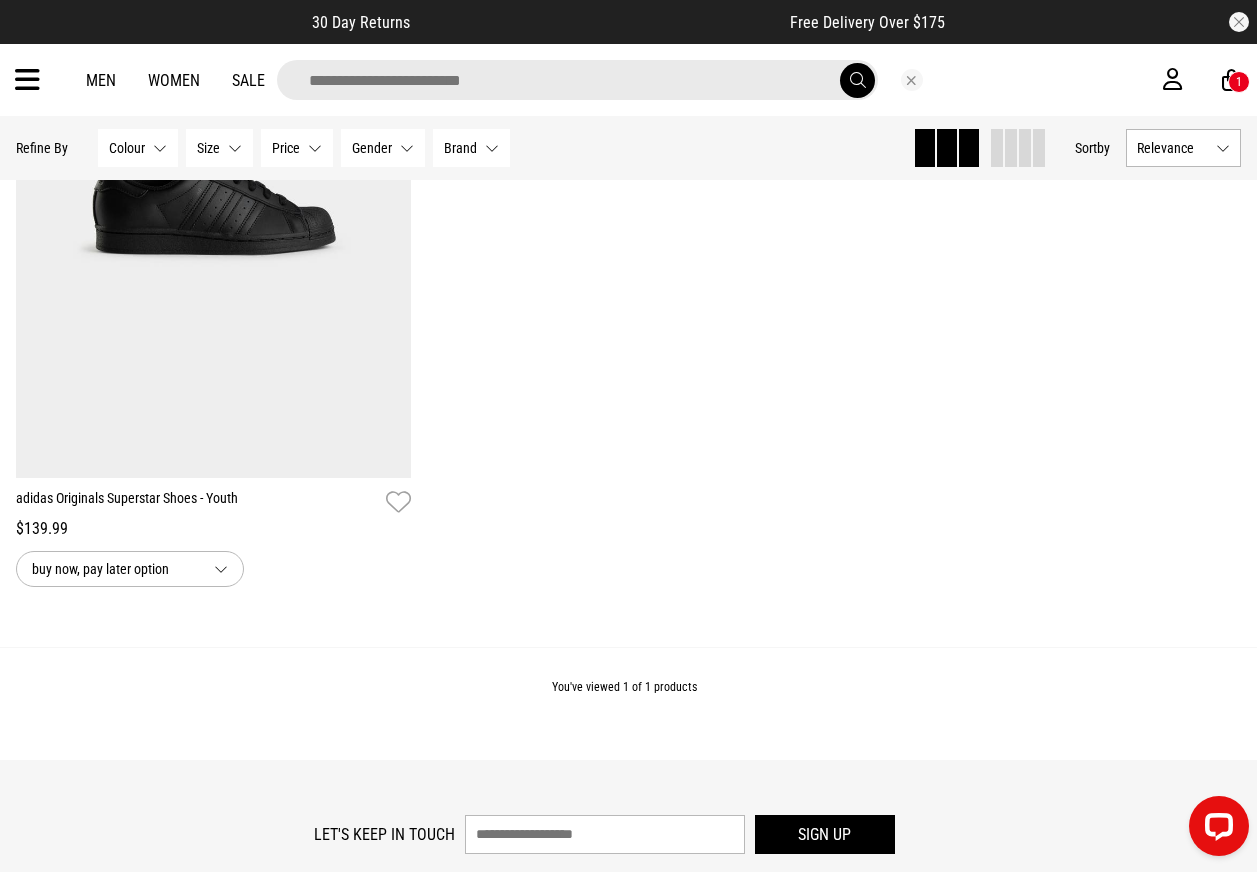 drag, startPoint x: 551, startPoint y: 76, endPoint x: 536, endPoint y: 65, distance: 18.601076 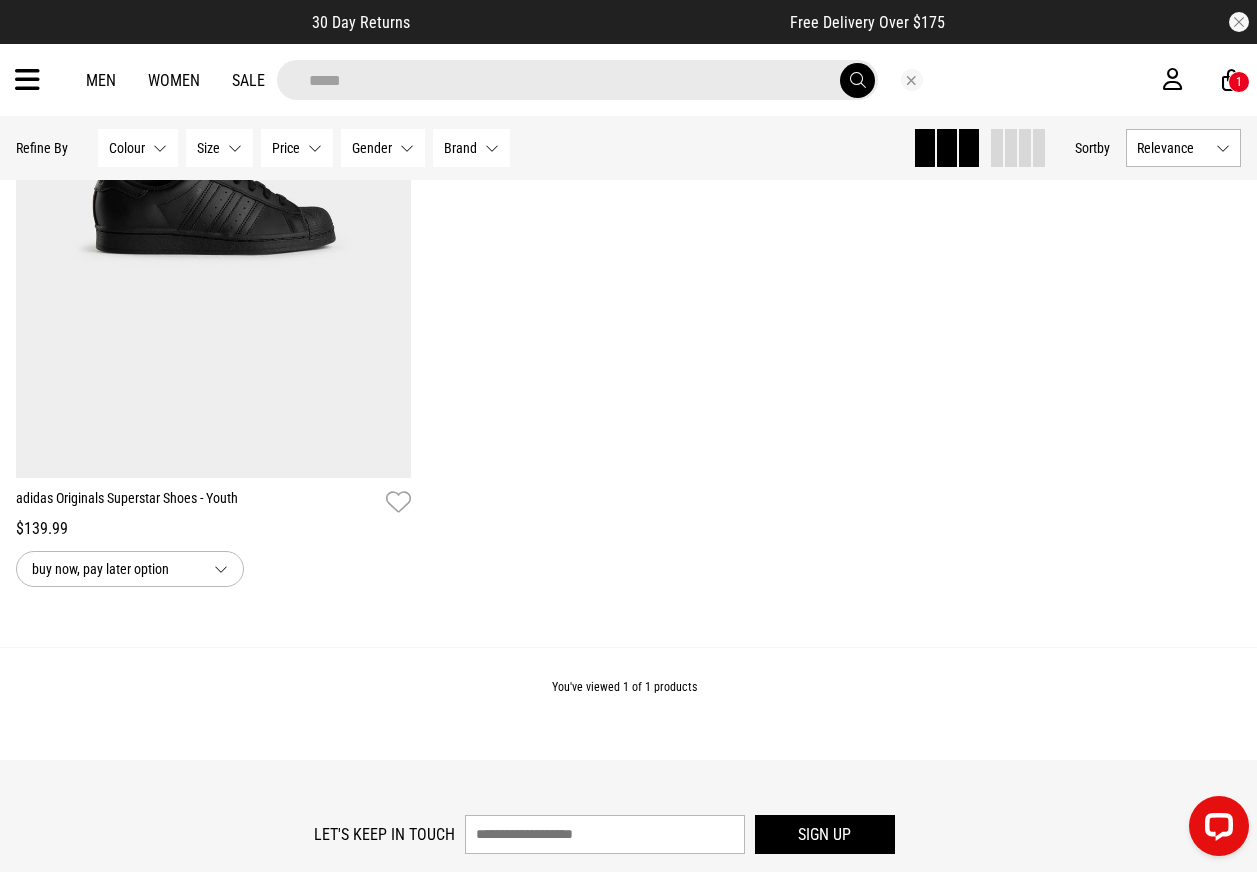 type on "*****" 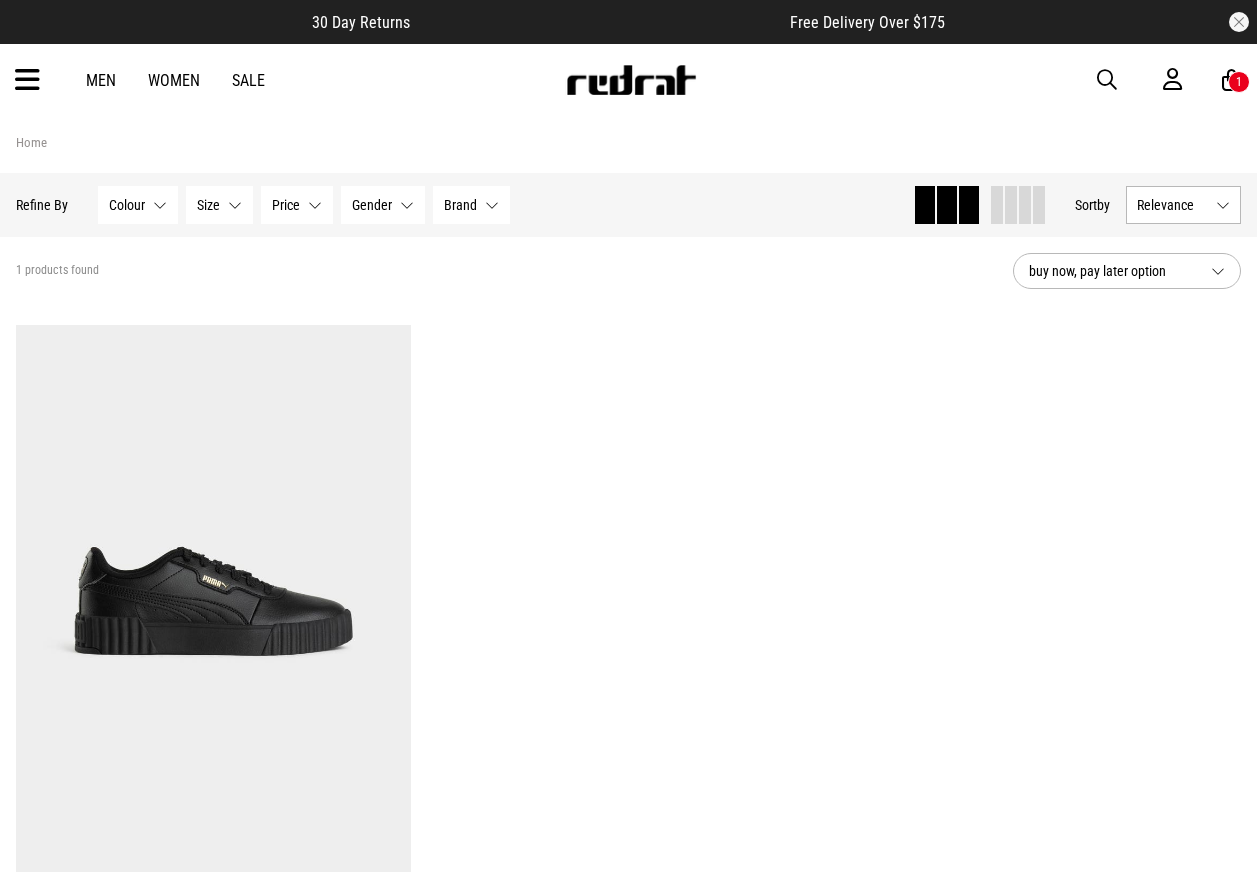 scroll, scrollTop: 0, scrollLeft: 0, axis: both 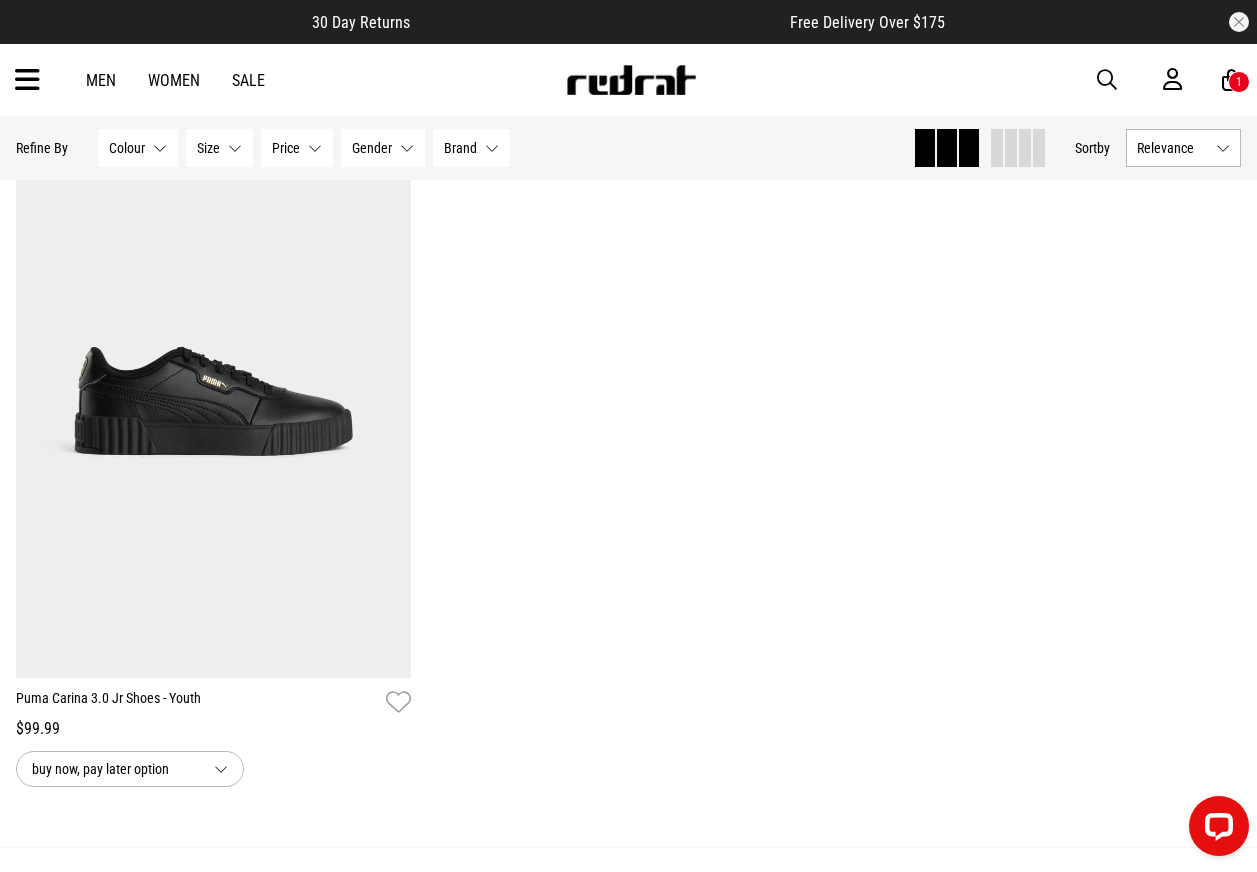 click at bounding box center [1107, 80] 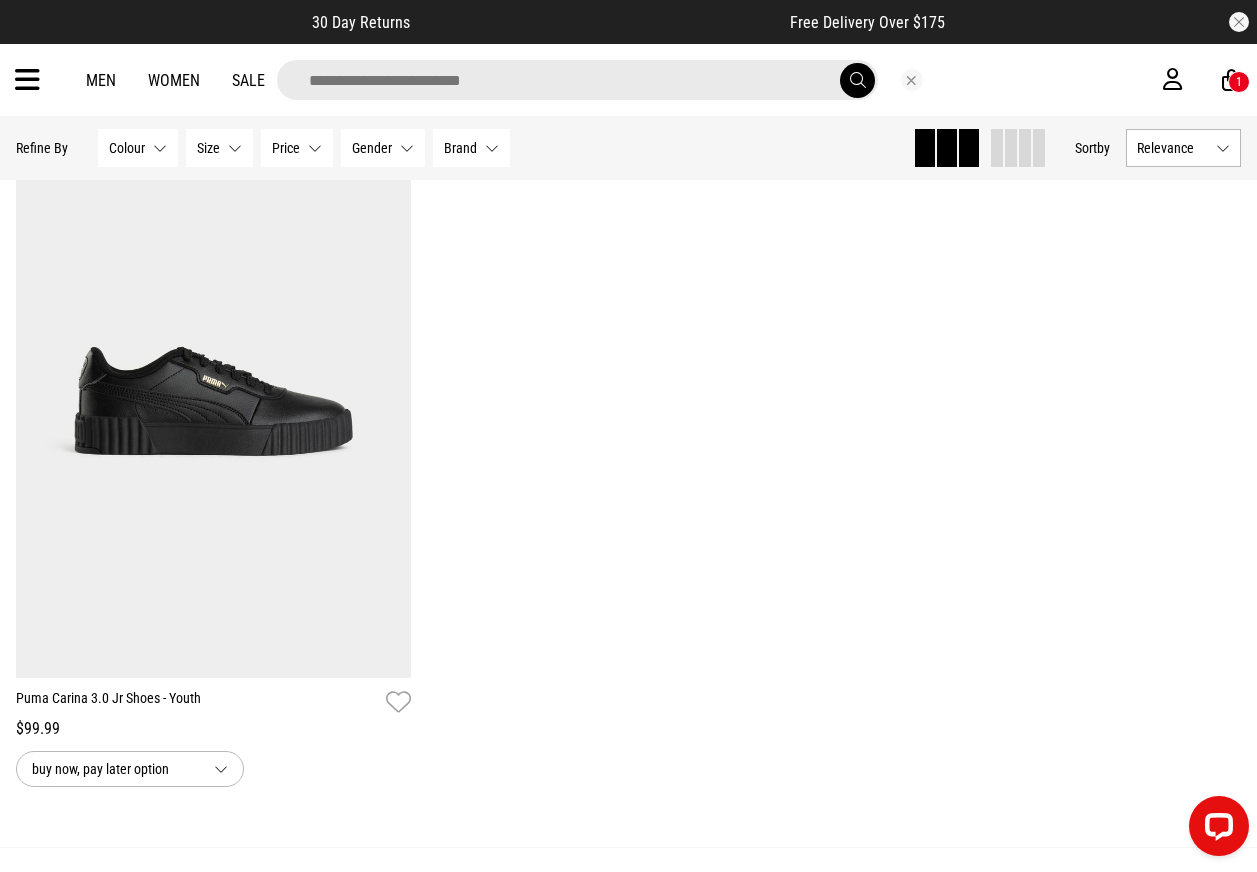 click at bounding box center (577, 80) 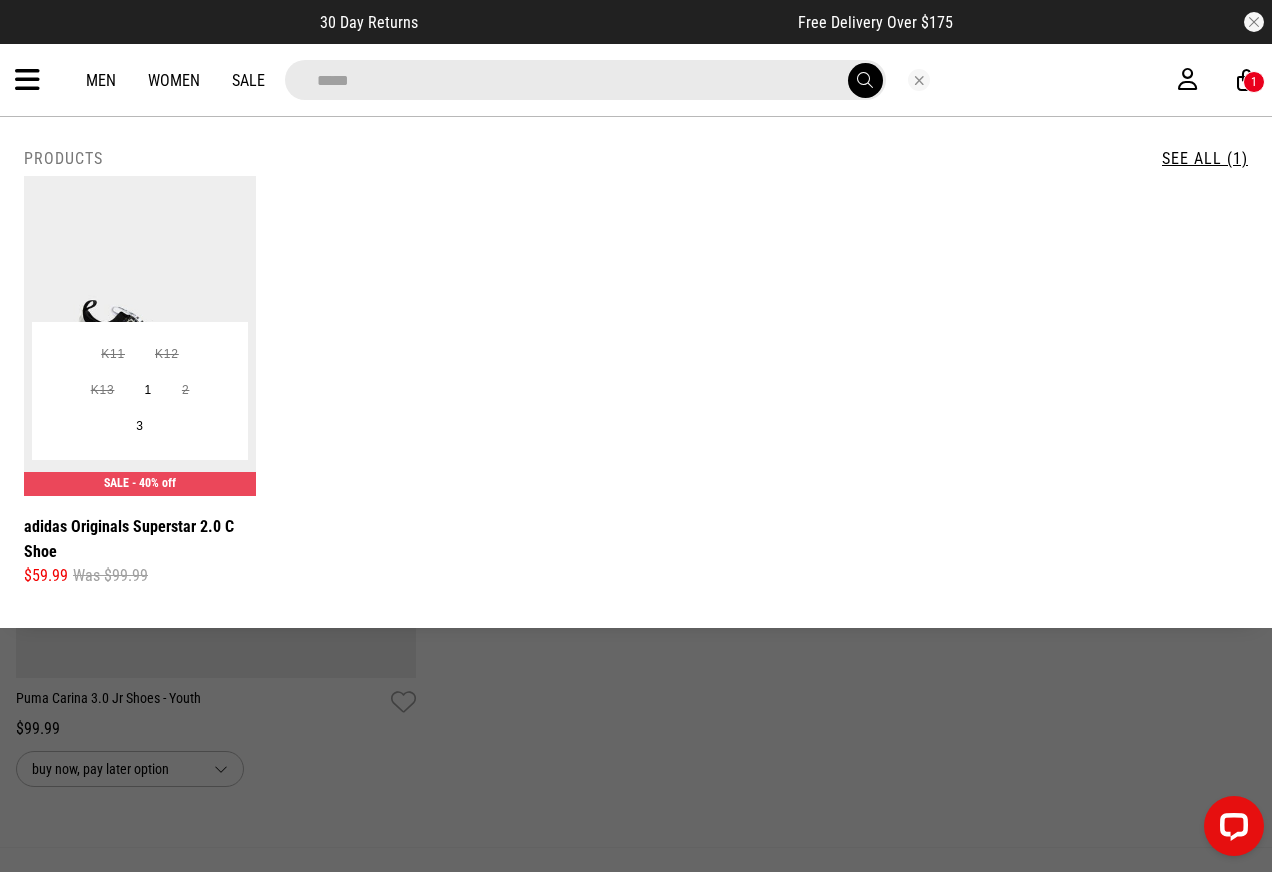 type on "*****" 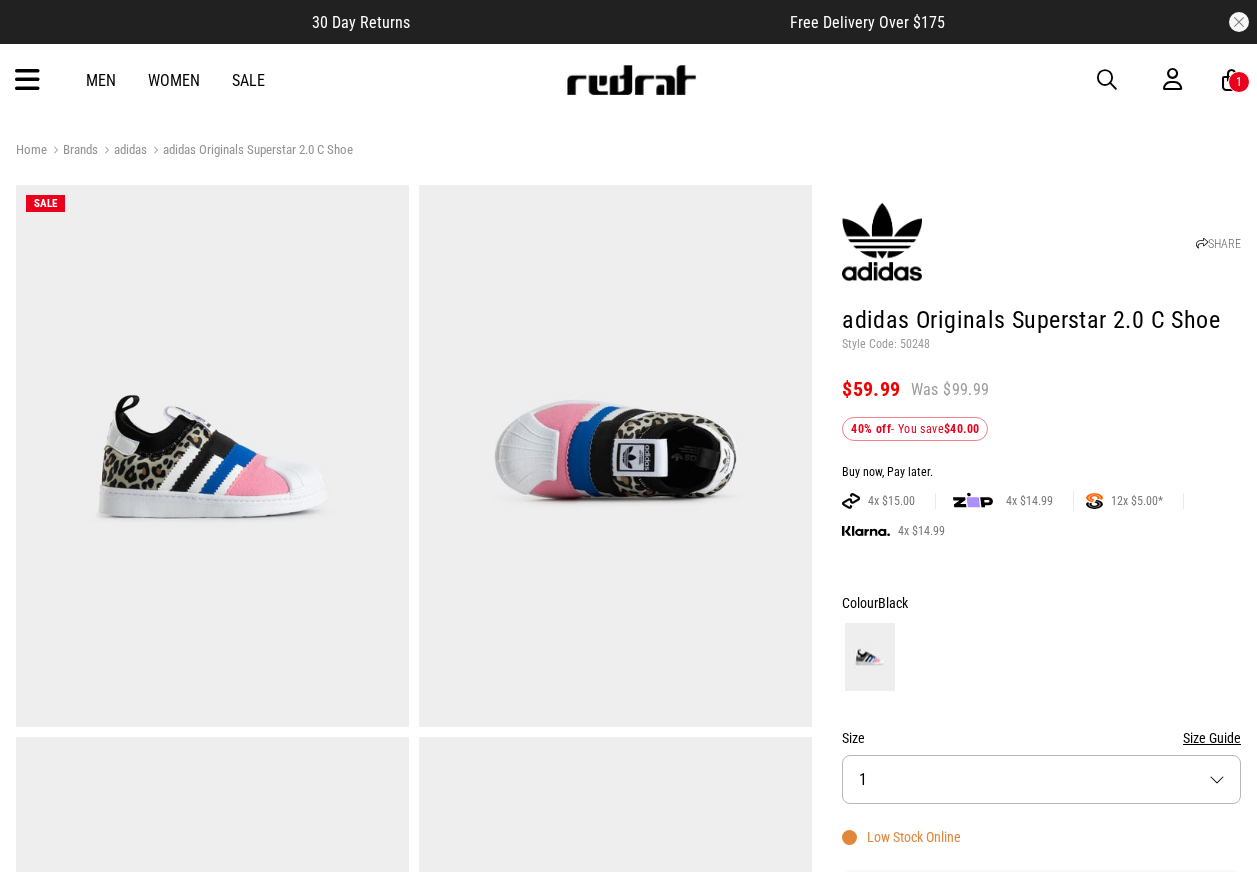 scroll, scrollTop: 0, scrollLeft: 0, axis: both 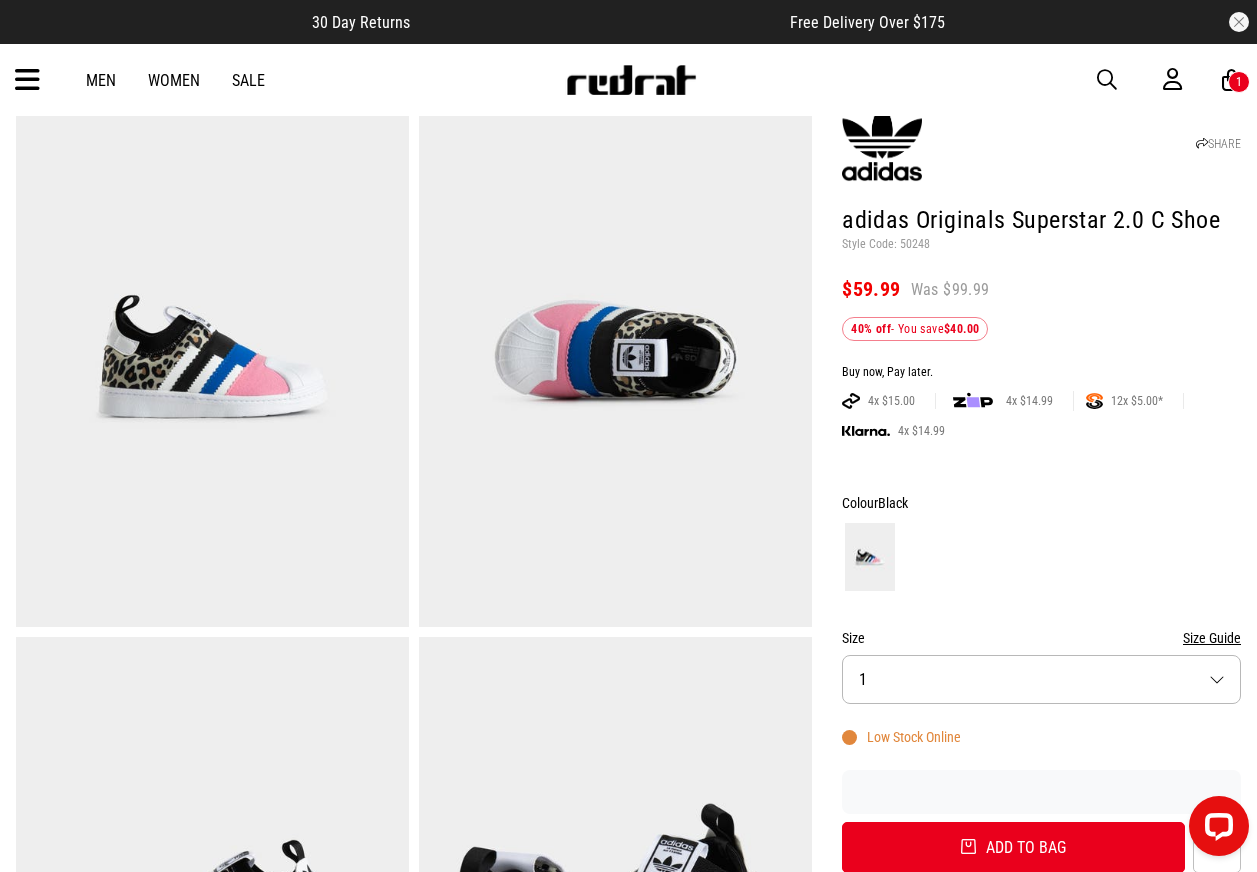 click on "Size 1" at bounding box center [1041, 679] 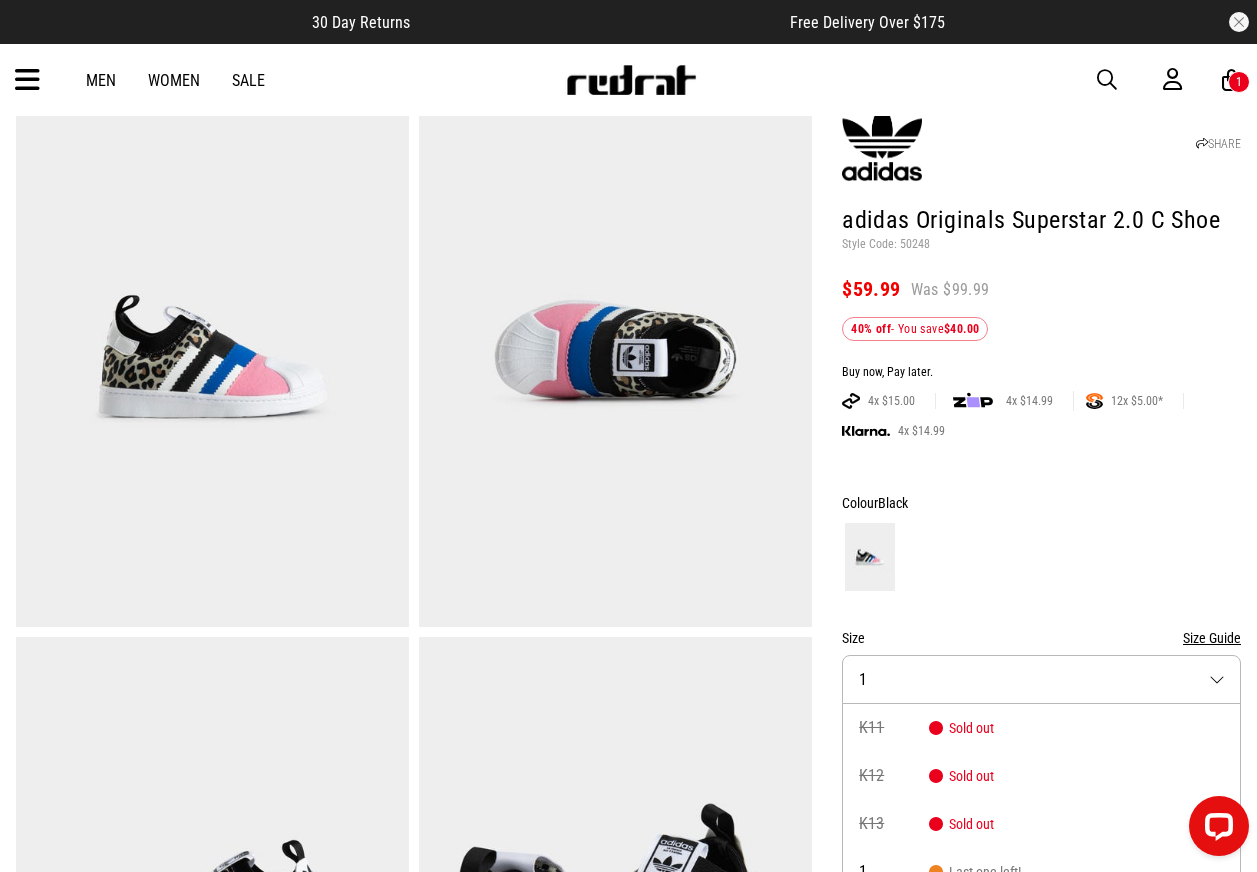 scroll, scrollTop: 202, scrollLeft: 0, axis: vertical 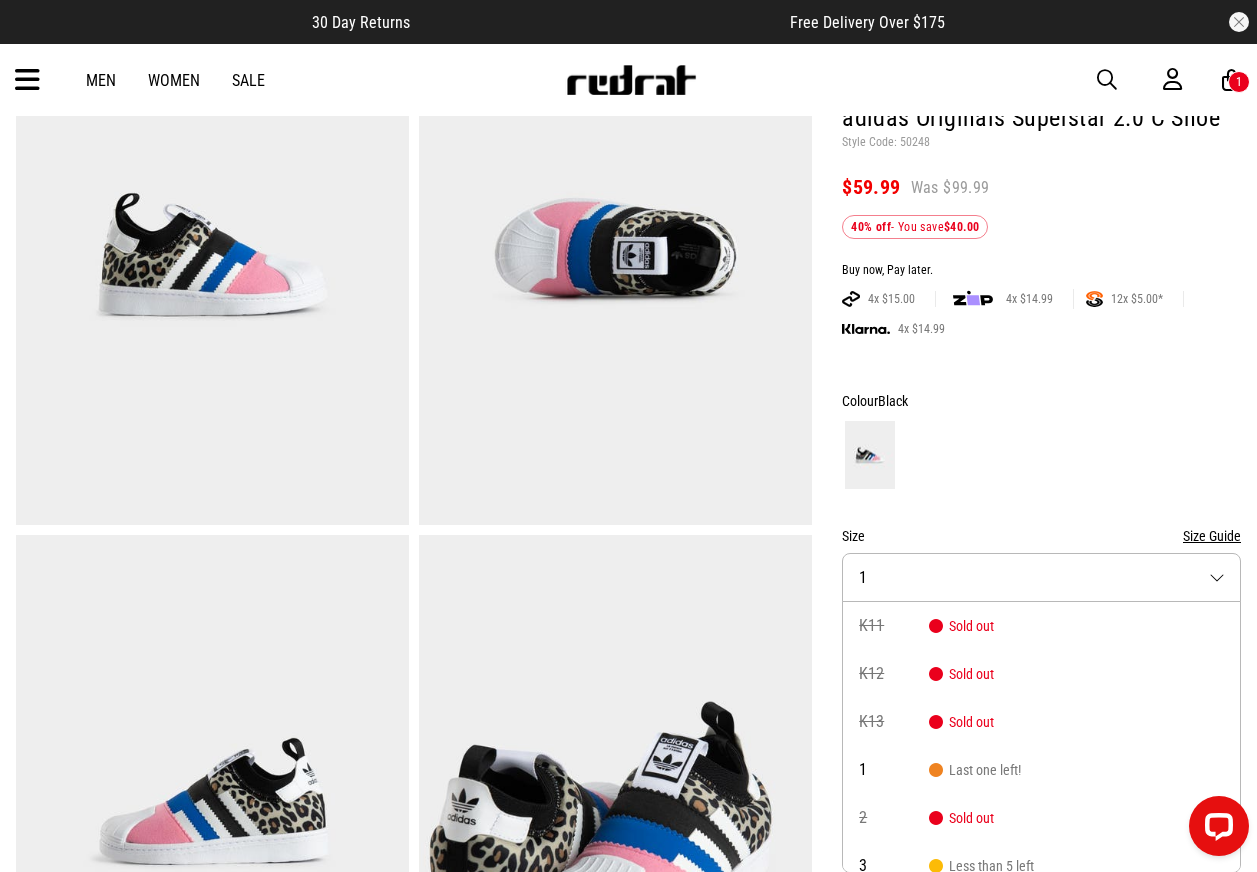 click on "Size 1" at bounding box center [1041, 577] 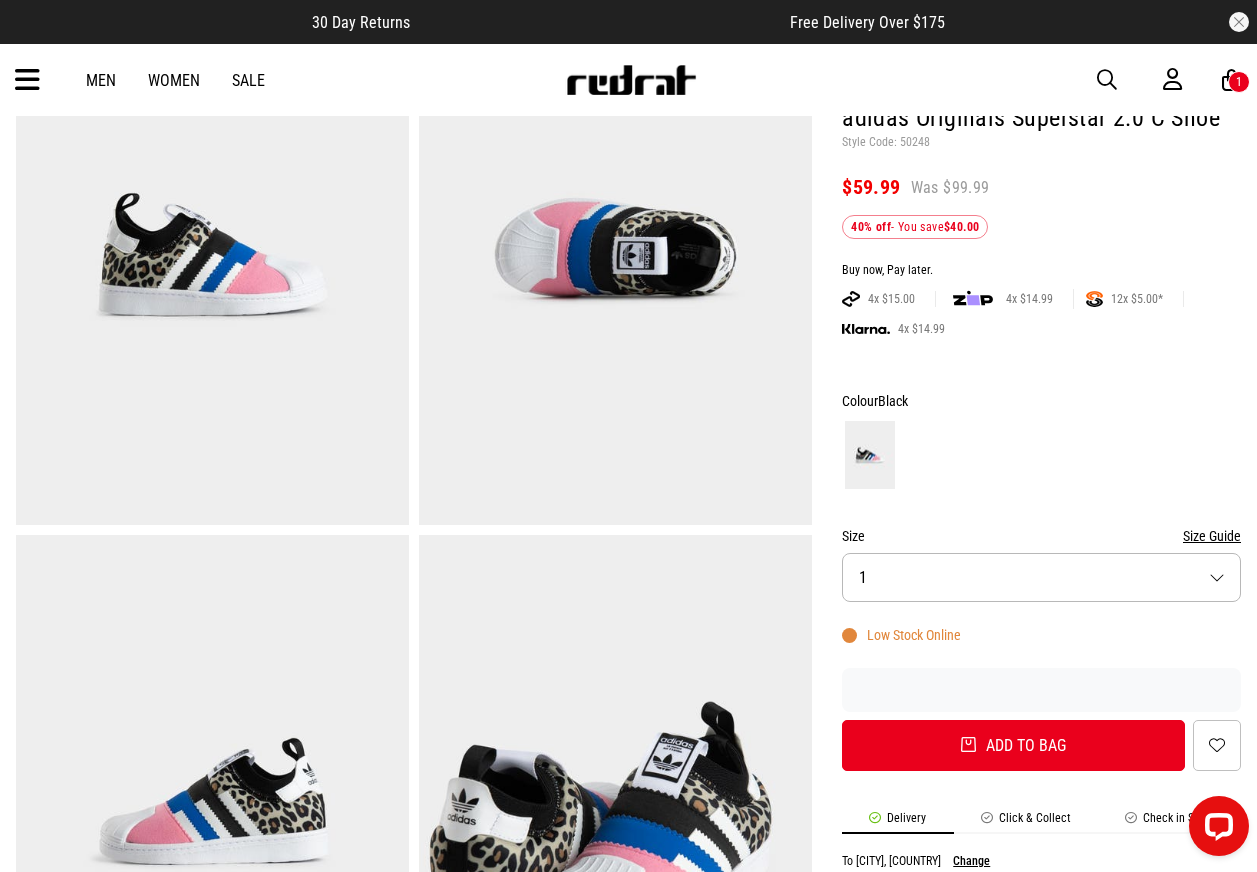 click on "Size 1" at bounding box center [1041, 577] 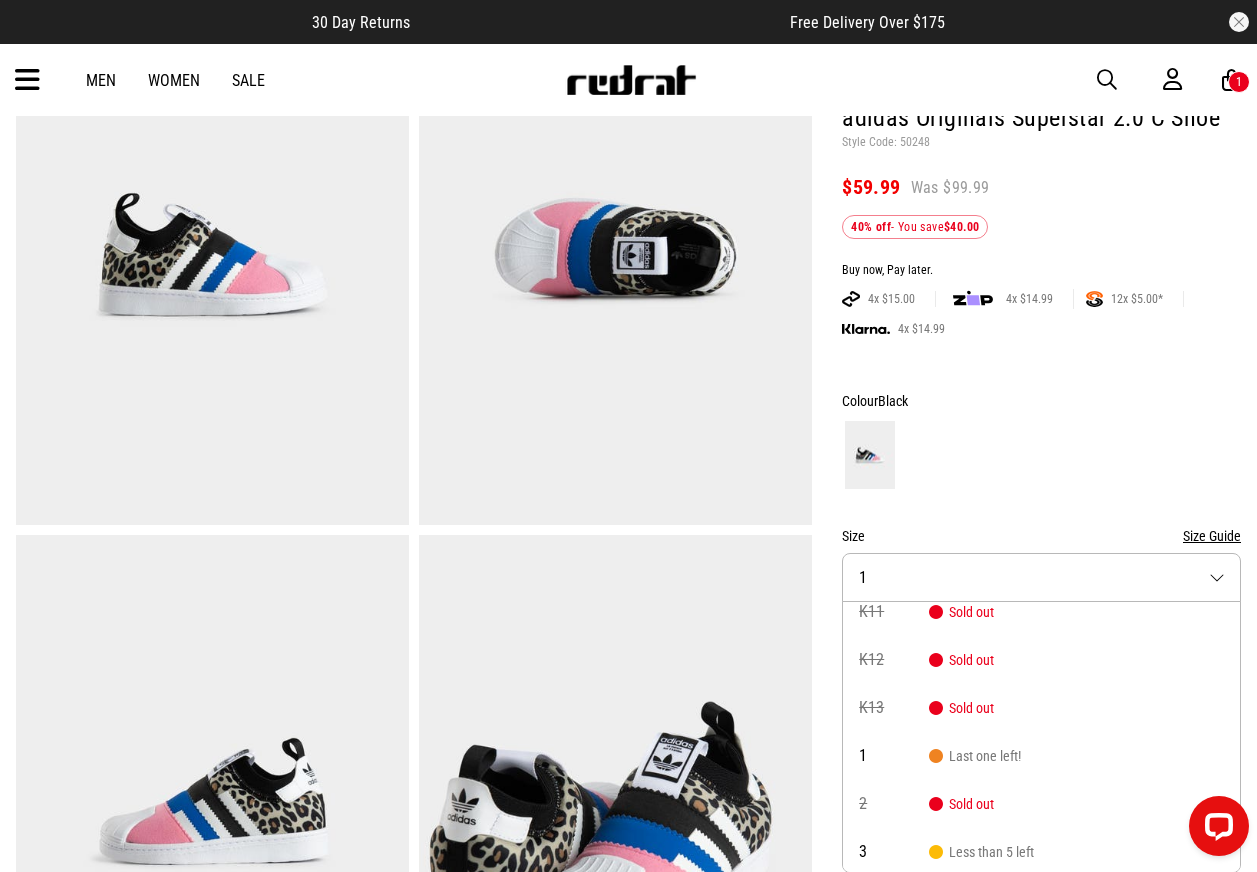 scroll, scrollTop: 18, scrollLeft: 0, axis: vertical 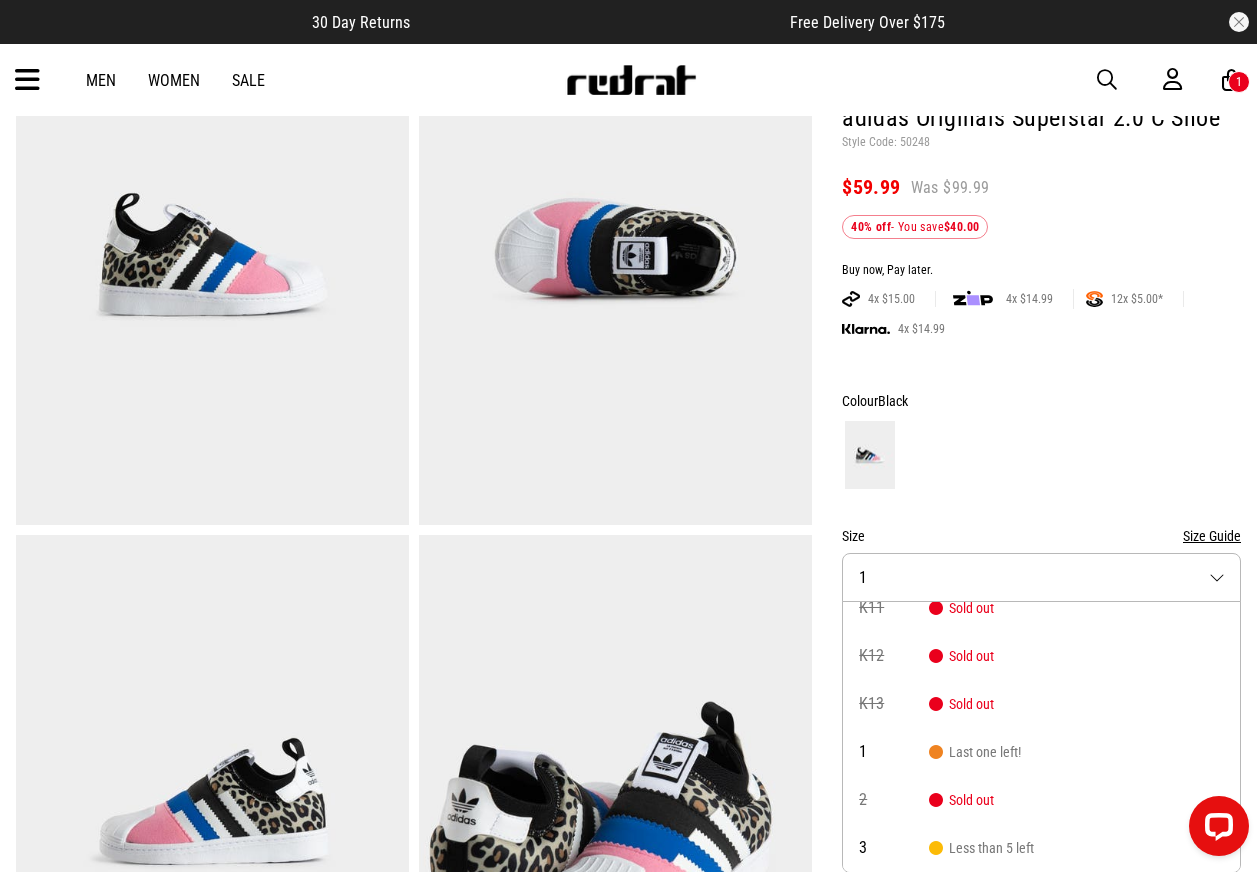 drag, startPoint x: 1125, startPoint y: 578, endPoint x: 1113, endPoint y: 587, distance: 15 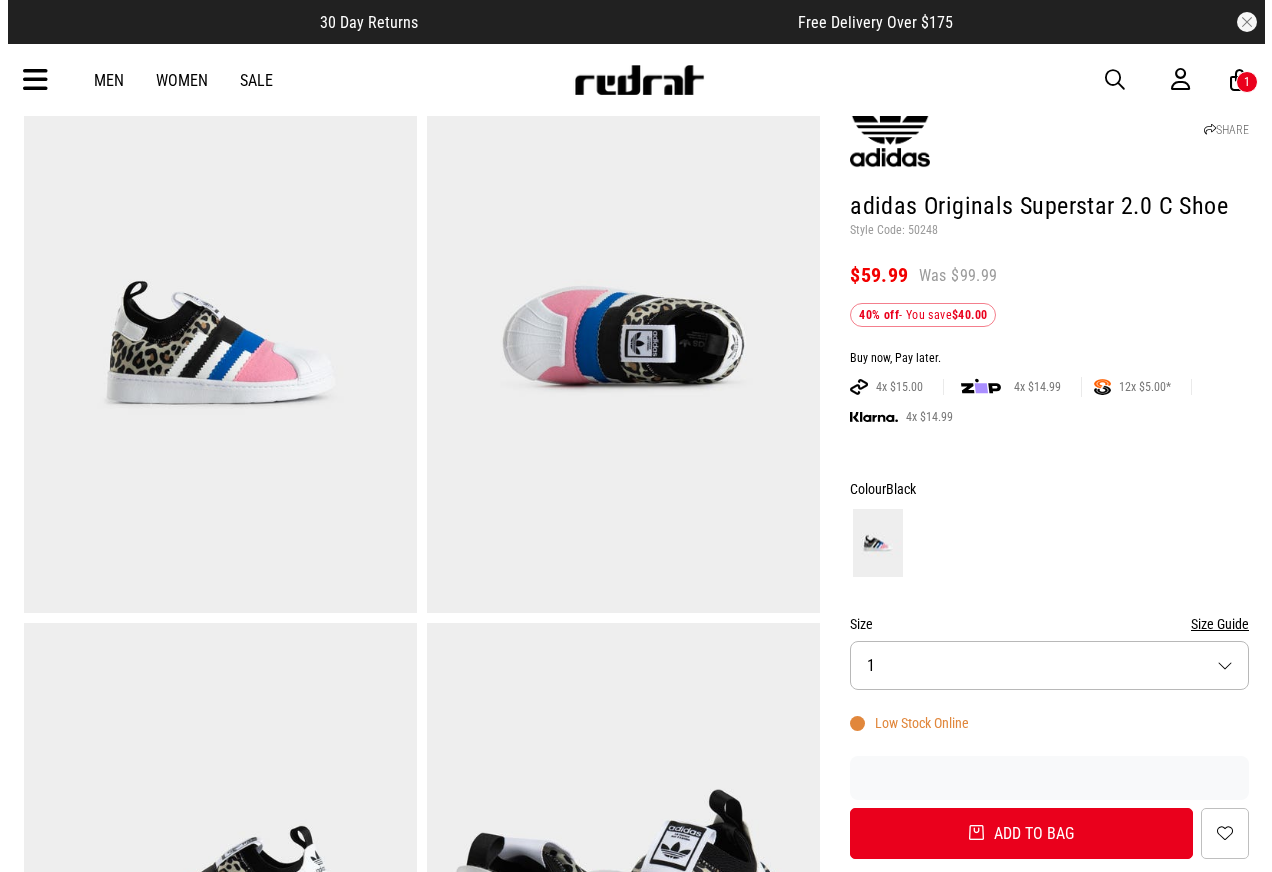 scroll, scrollTop: 0, scrollLeft: 0, axis: both 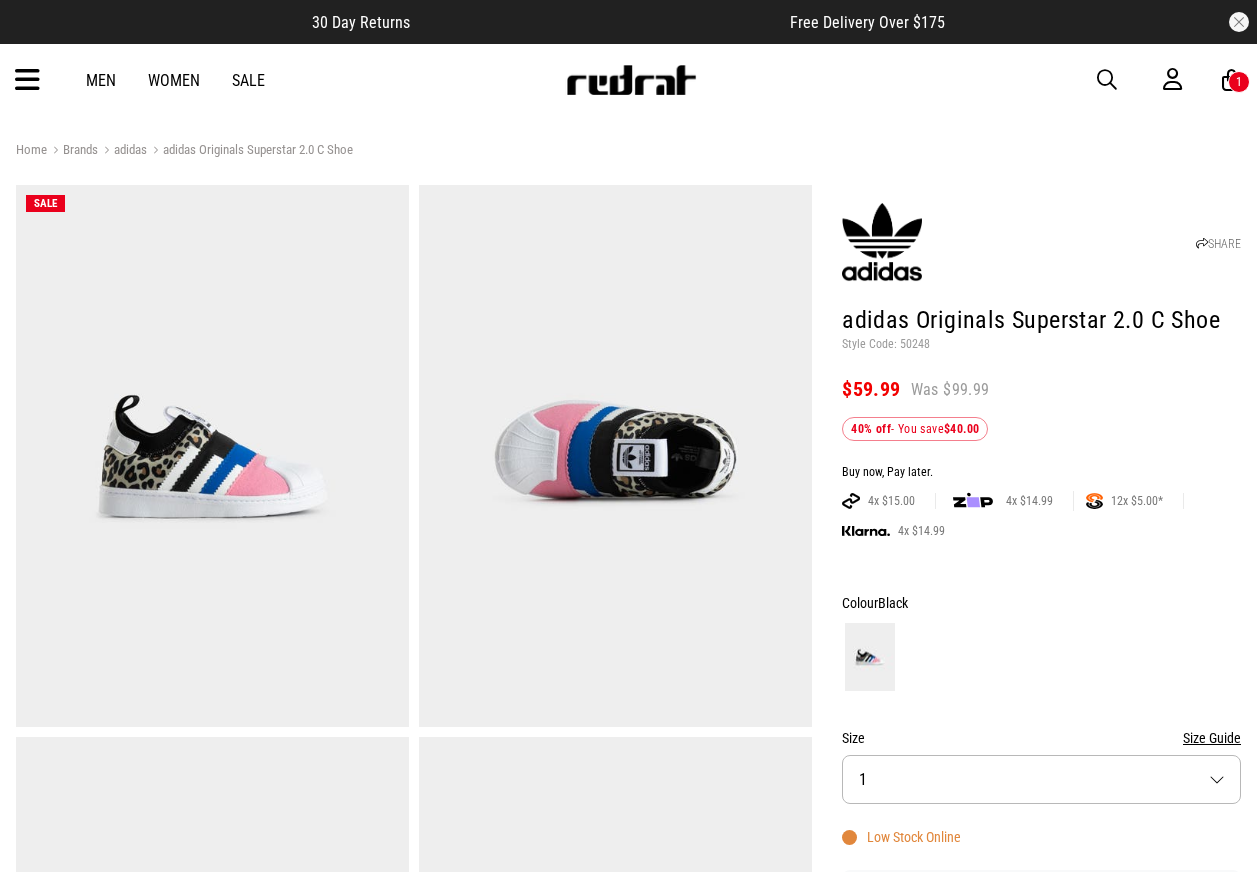 drag, startPoint x: 1104, startPoint y: 76, endPoint x: 1093, endPoint y: 83, distance: 13.038404 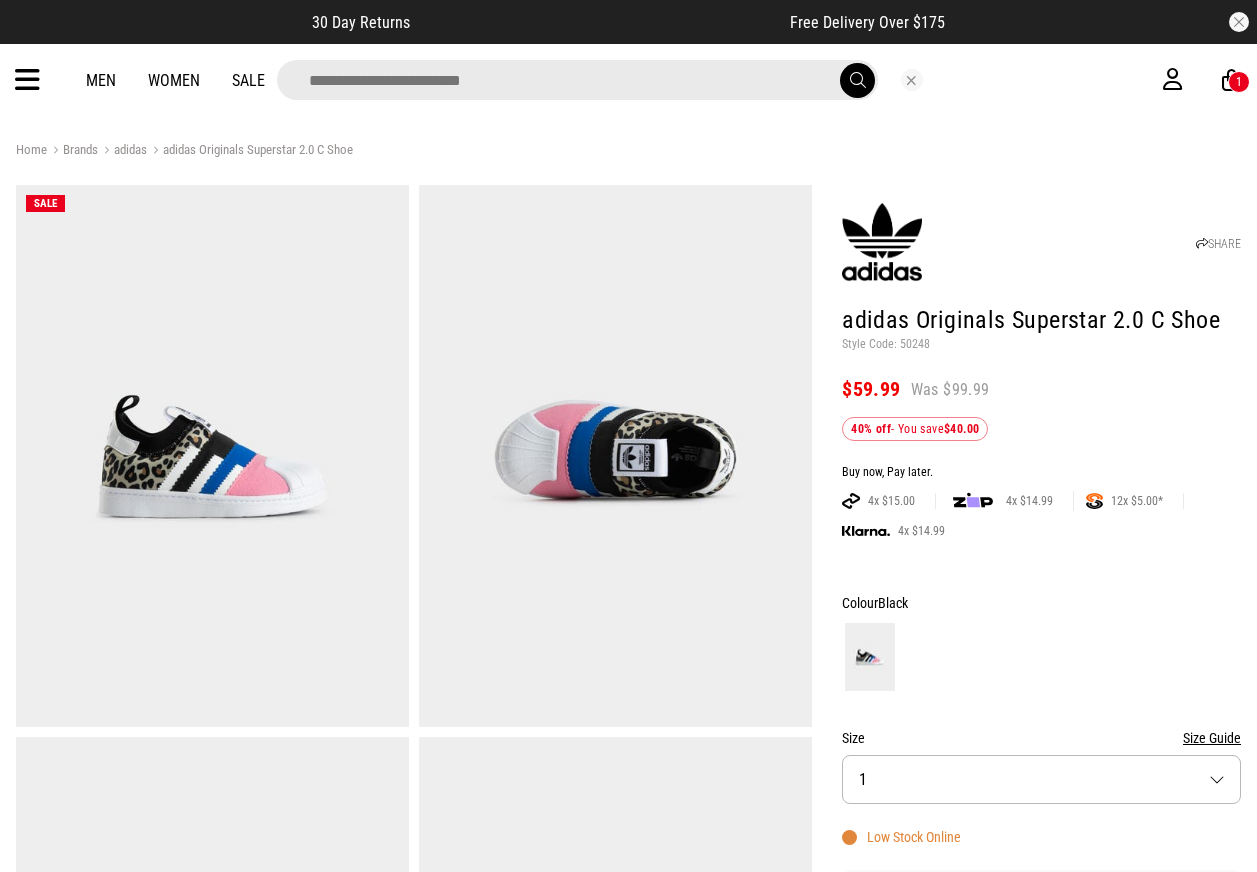 click at bounding box center (577, 80) 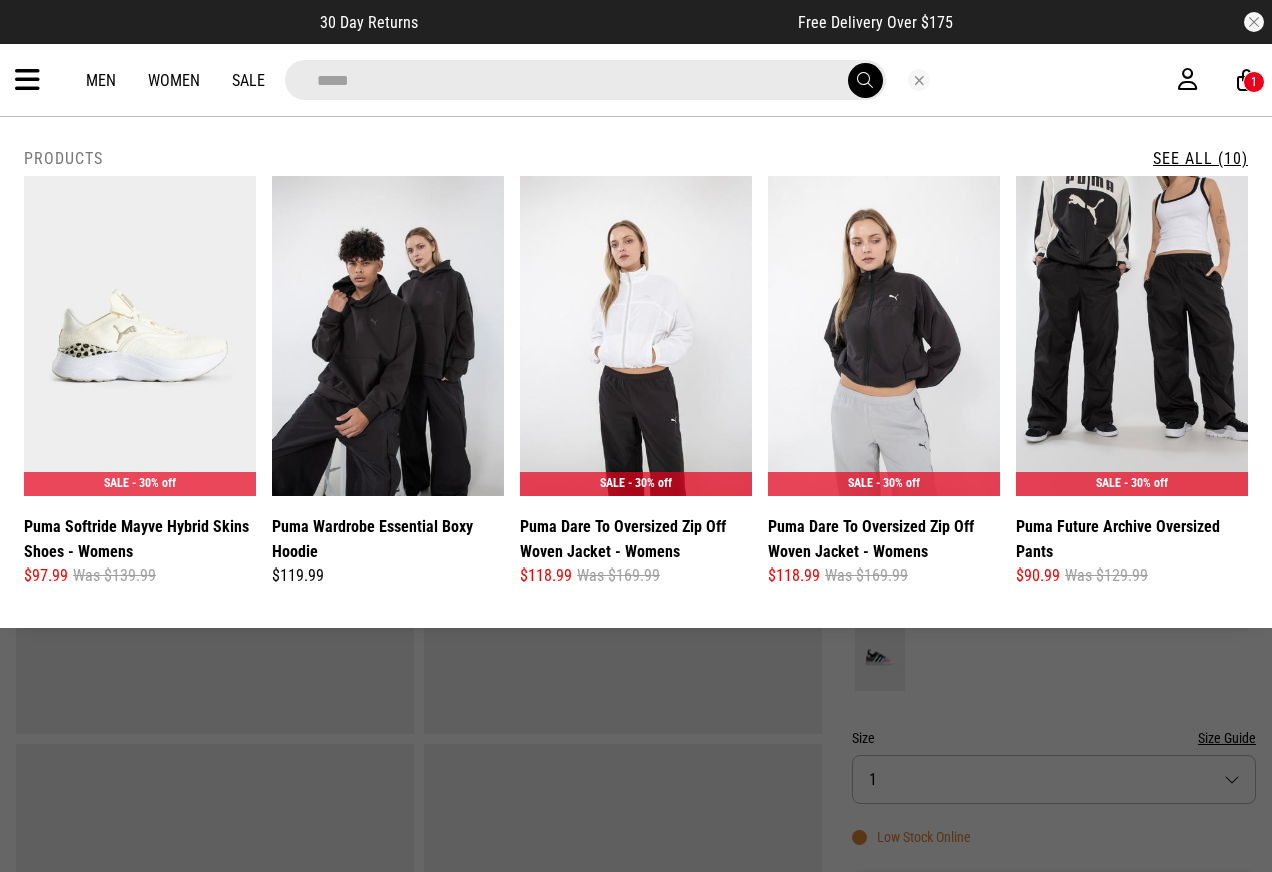 type on "*****" 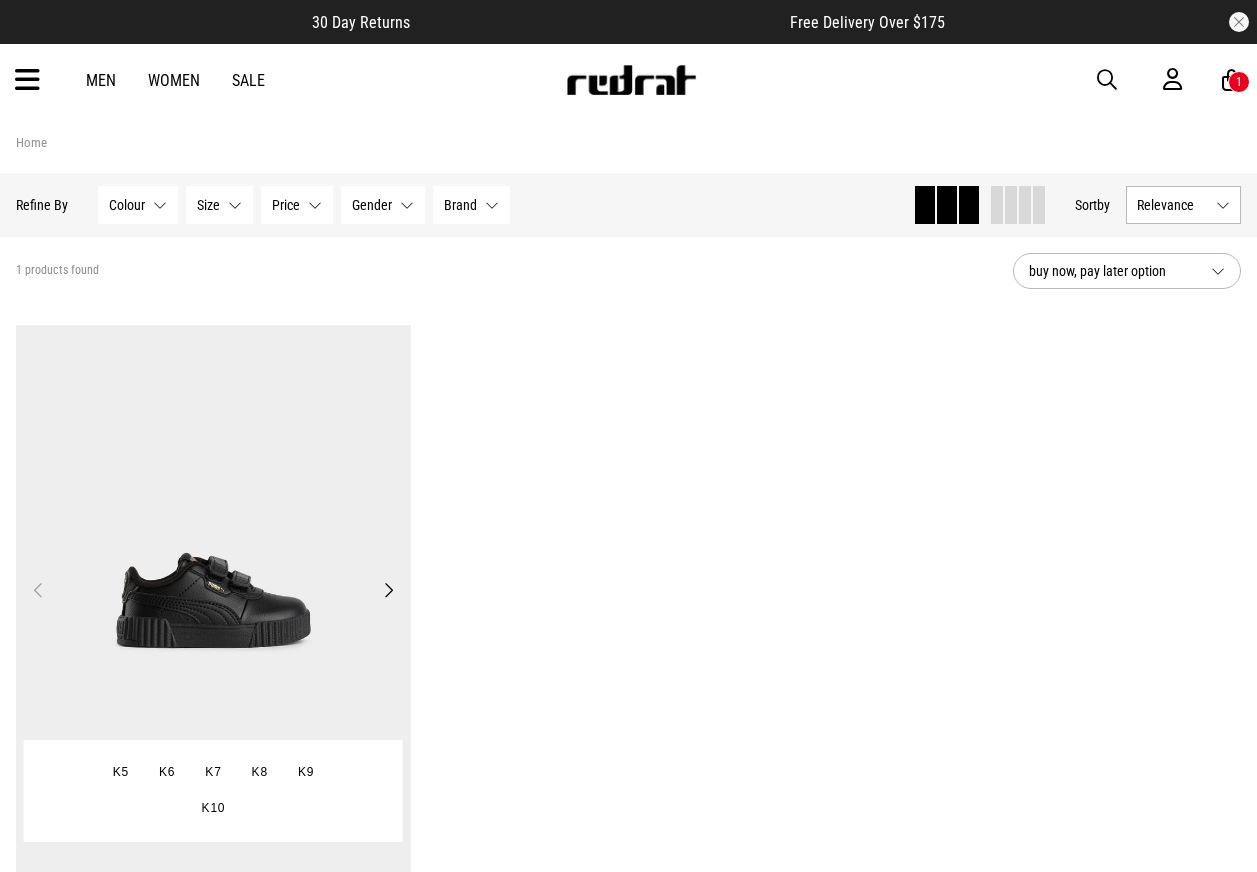 scroll, scrollTop: 0, scrollLeft: 0, axis: both 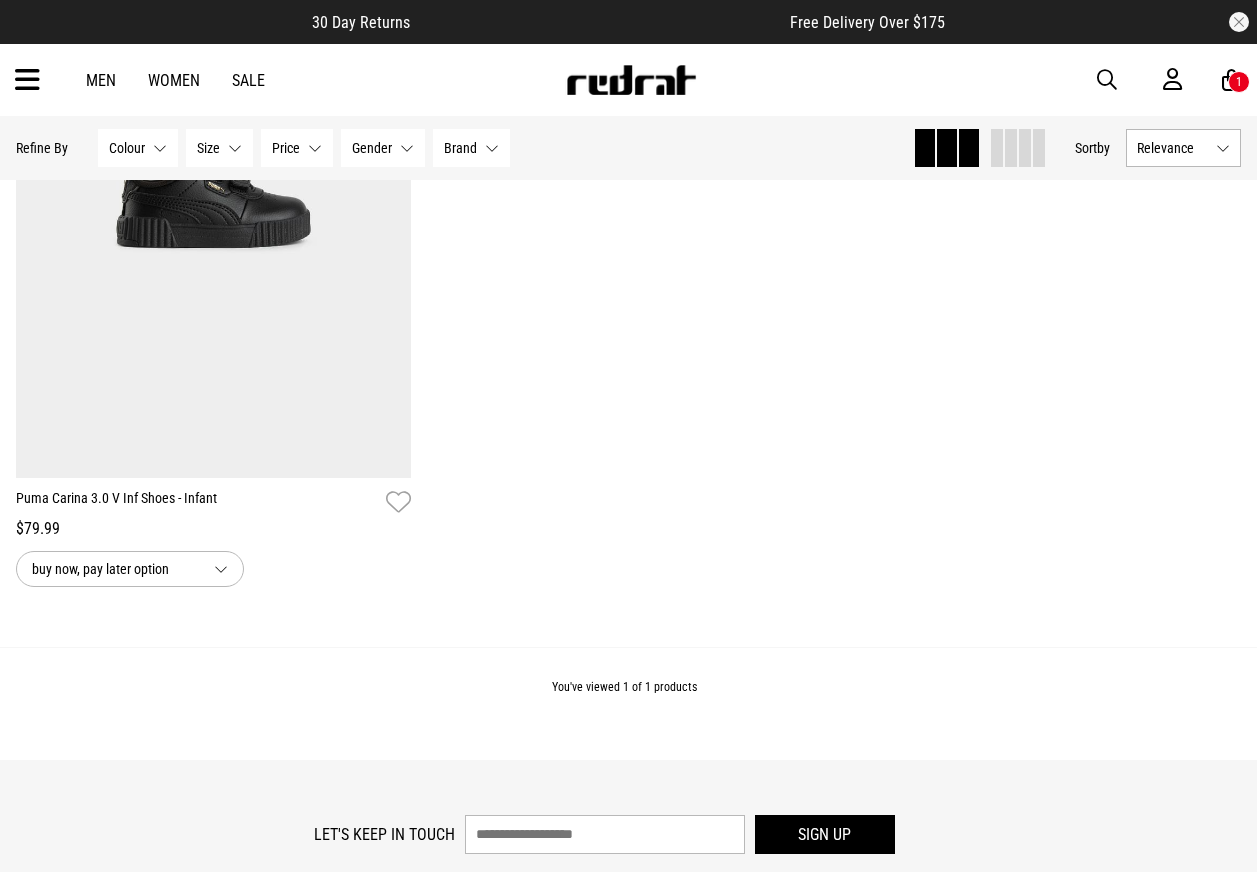 click at bounding box center (1117, 80) 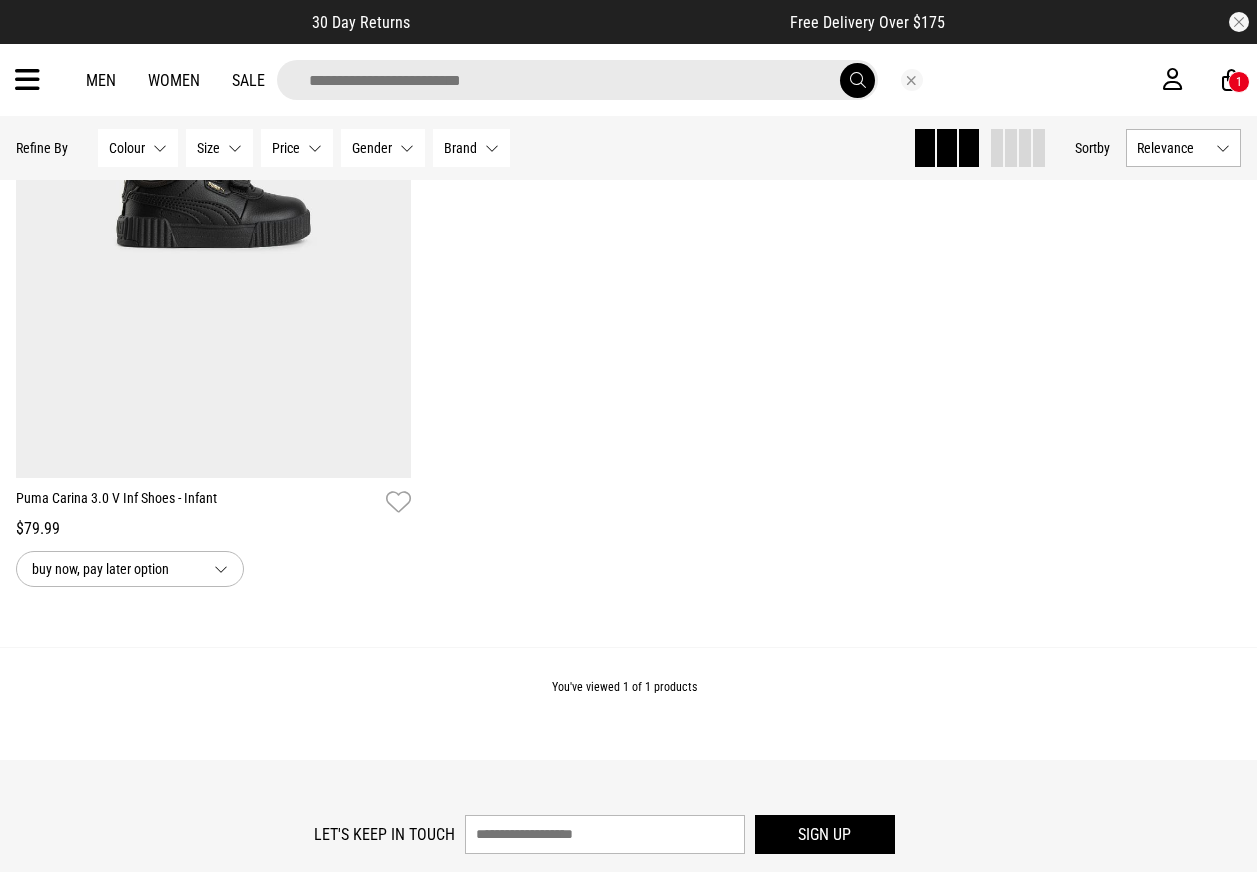 click at bounding box center [577, 80] 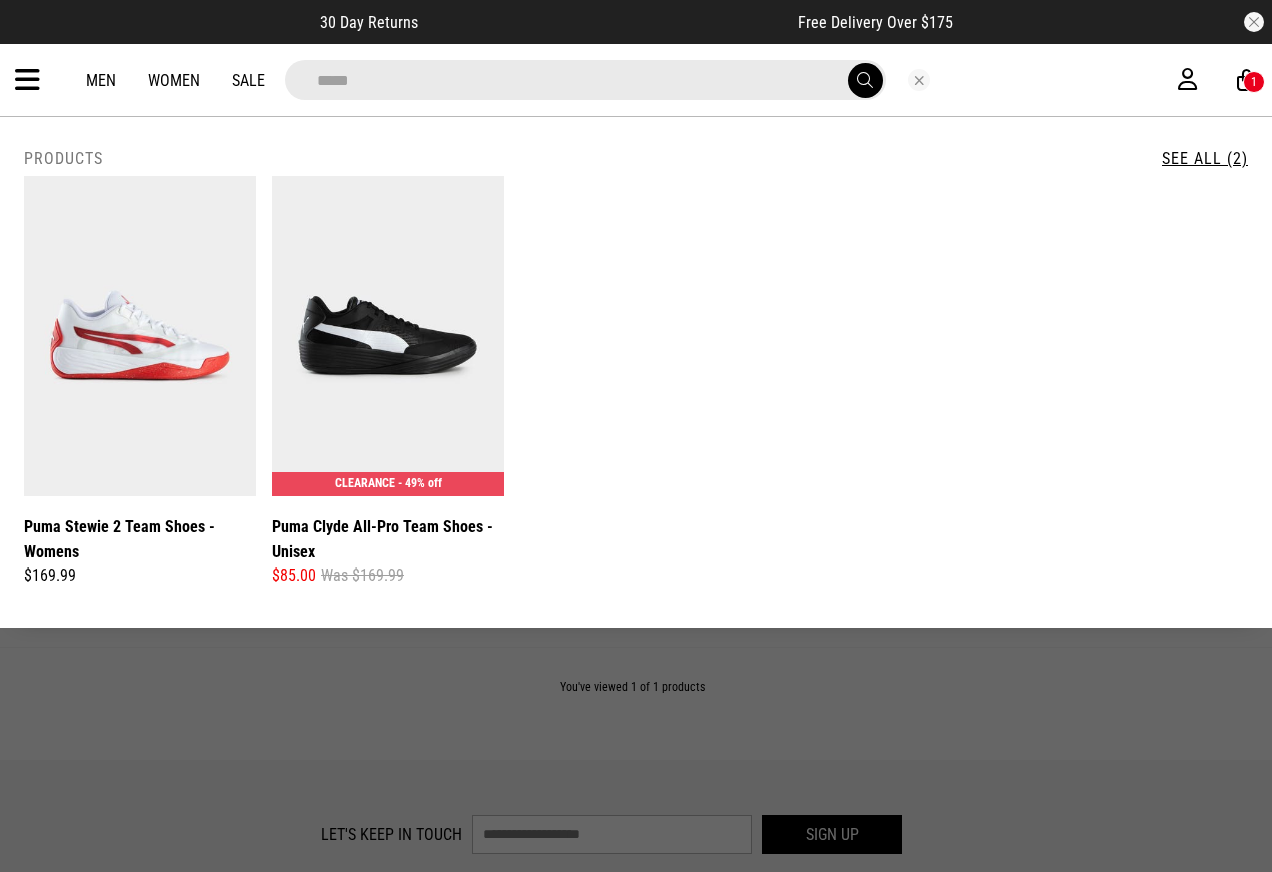 type on "*****" 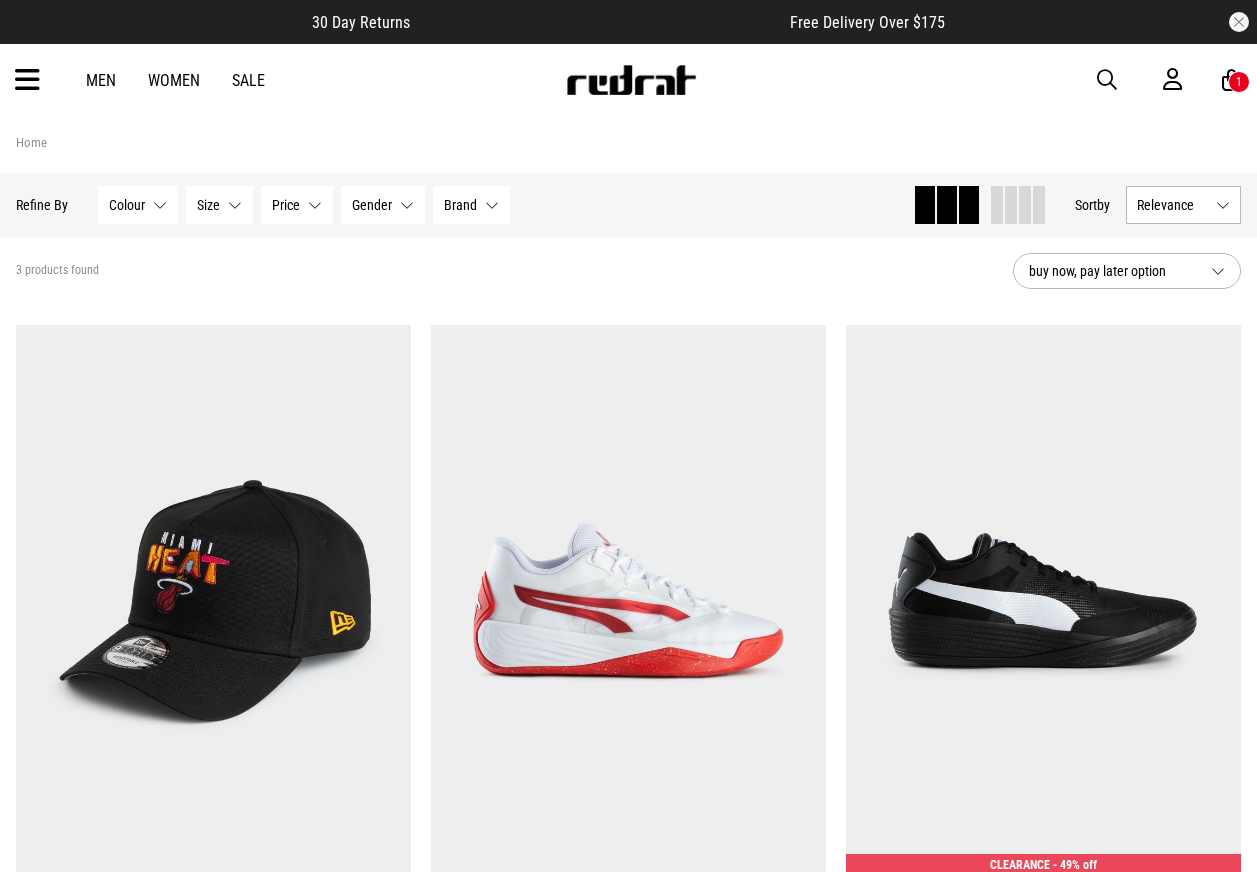 scroll, scrollTop: 500, scrollLeft: 0, axis: vertical 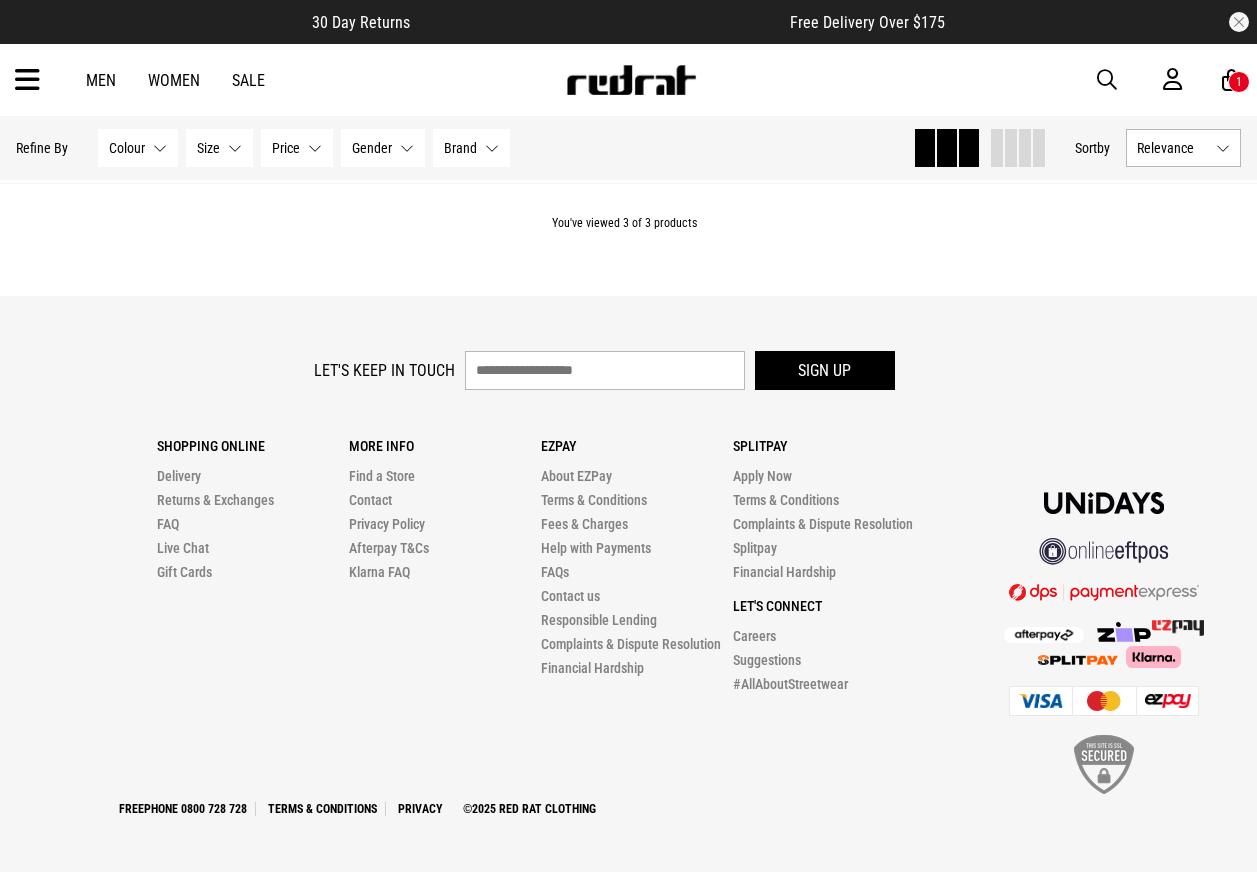 click at bounding box center [1107, 80] 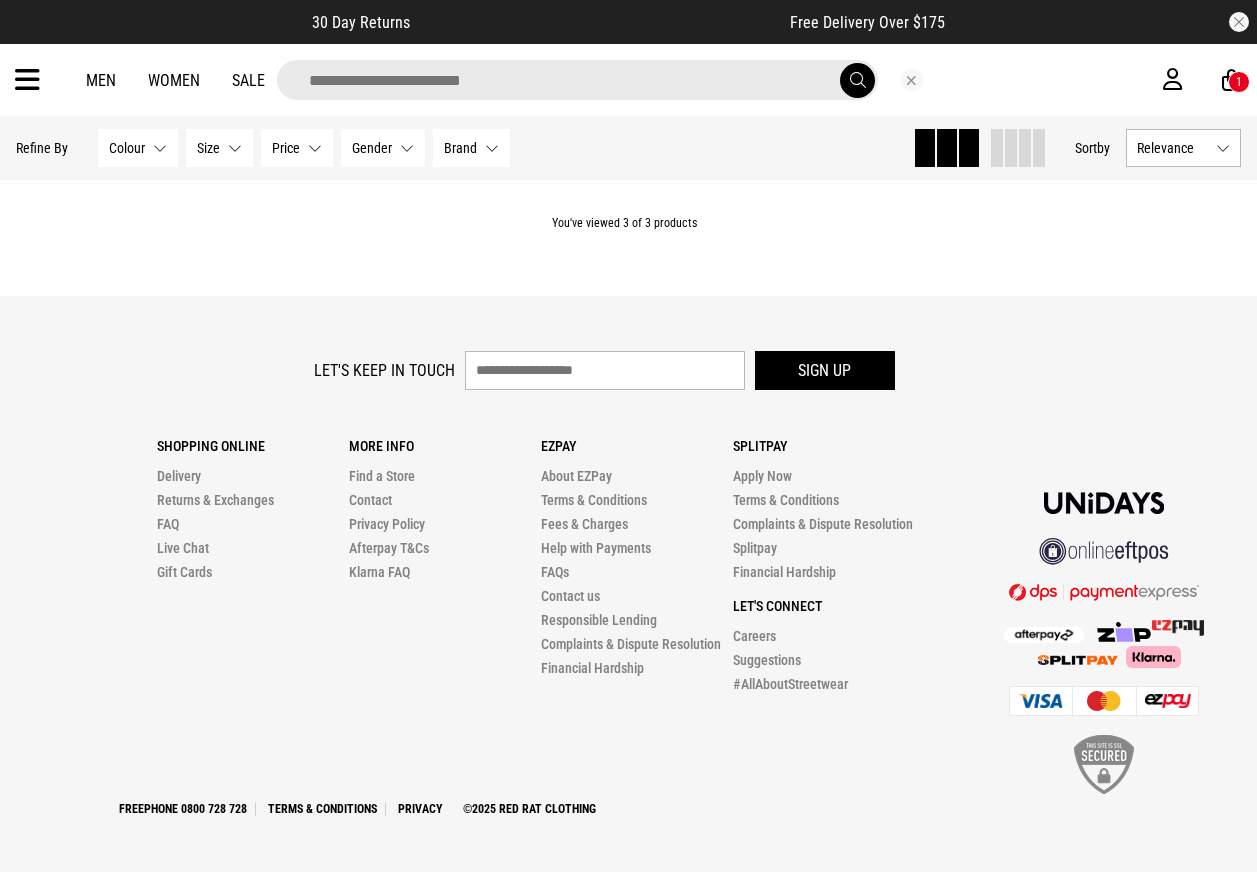 drag, startPoint x: 513, startPoint y: 74, endPoint x: 524, endPoint y: 60, distance: 17.804493 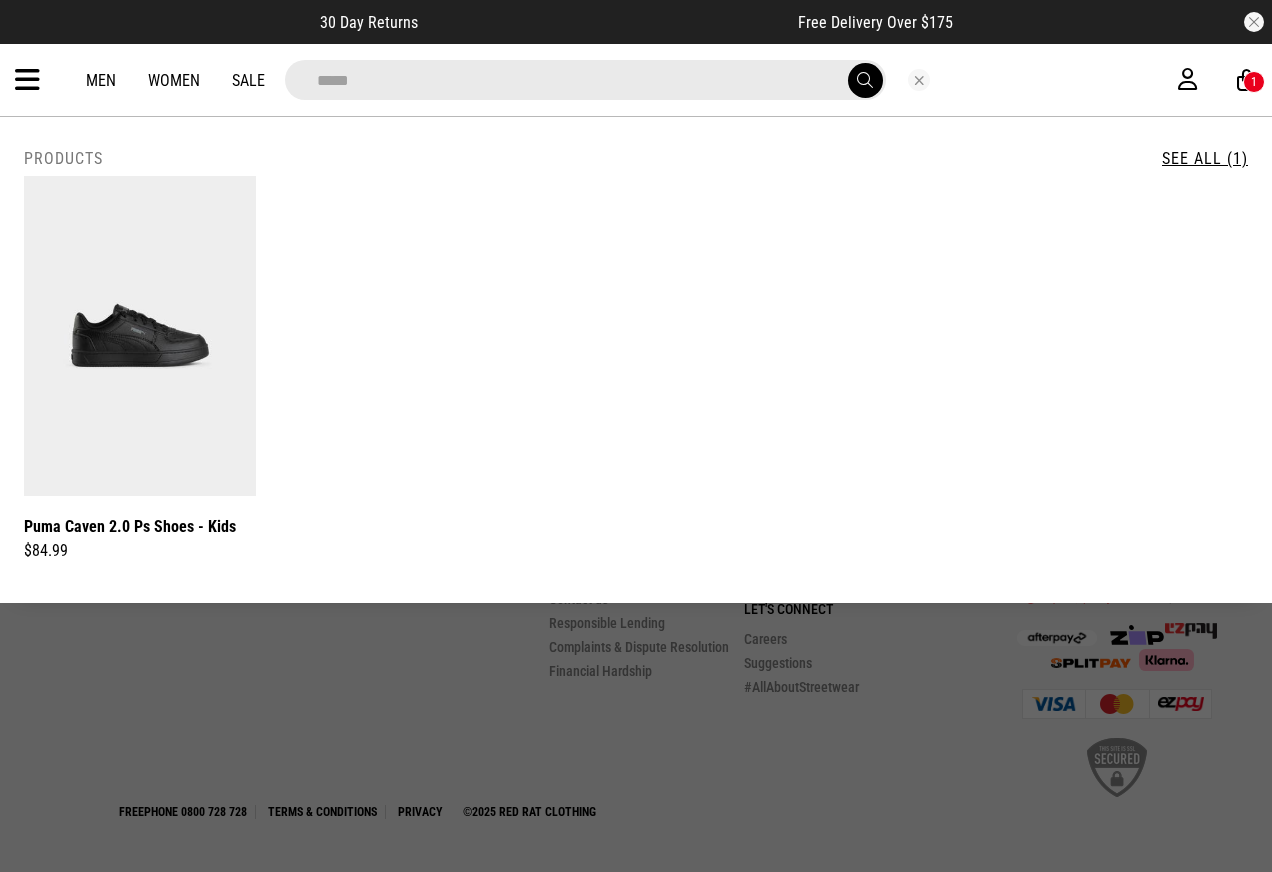 type on "*****" 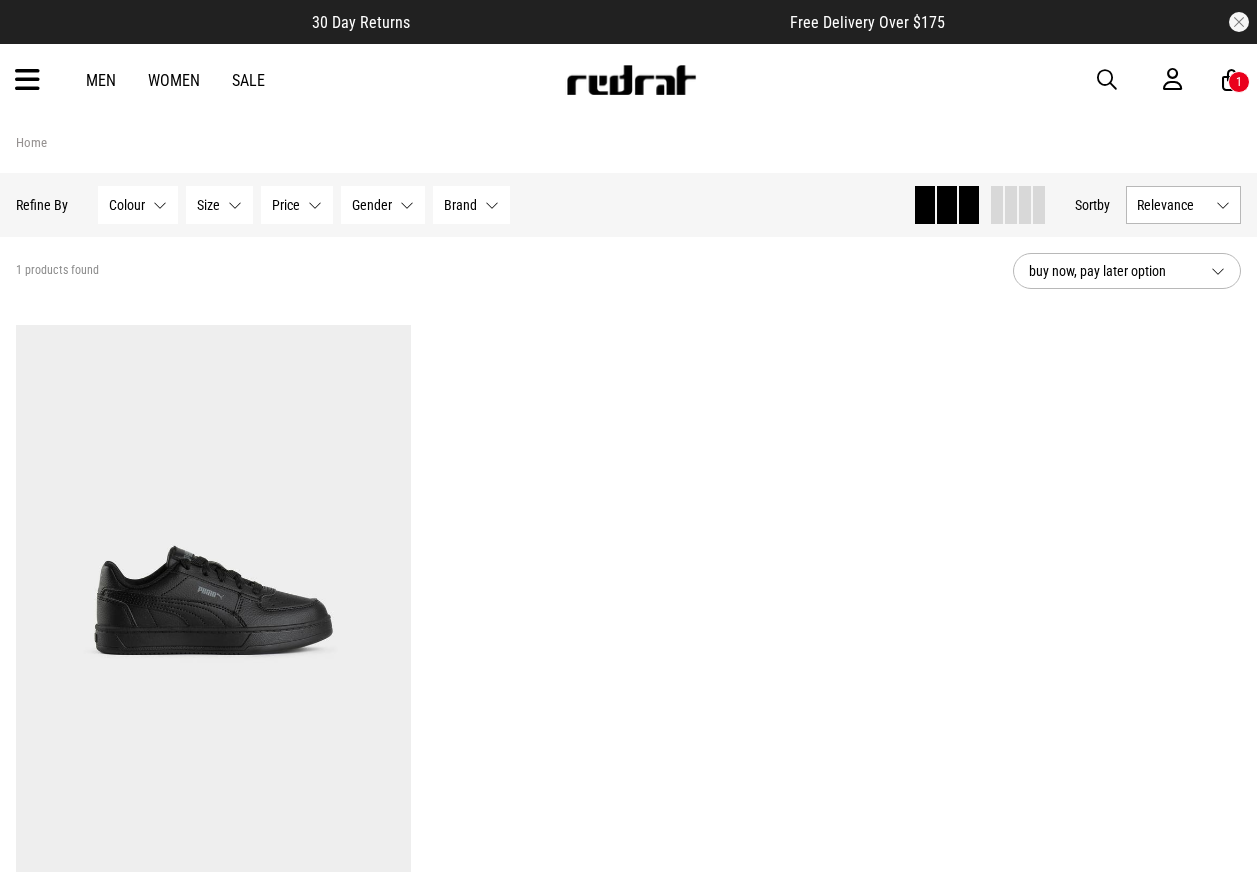 scroll, scrollTop: 0, scrollLeft: 0, axis: both 